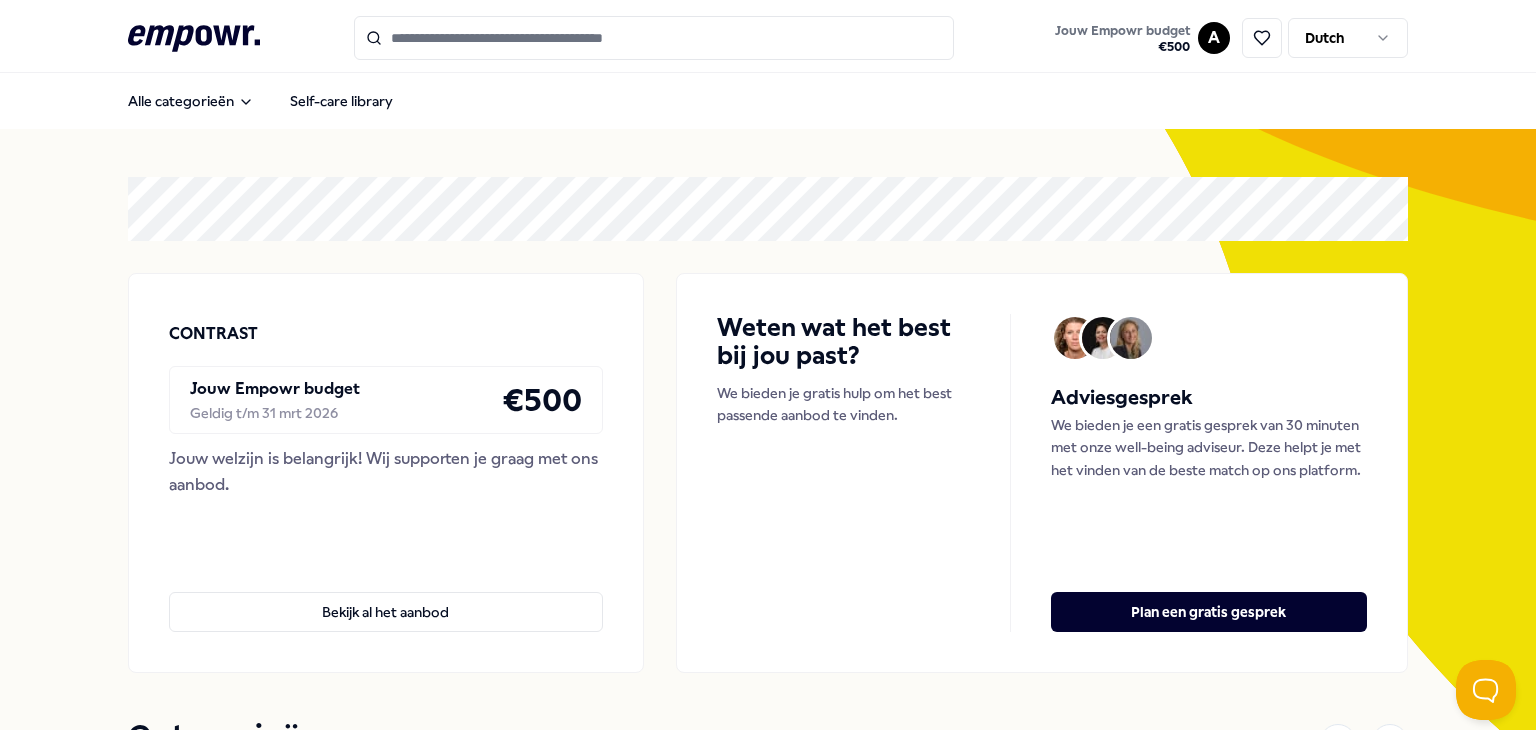 scroll, scrollTop: 0, scrollLeft: 0, axis: both 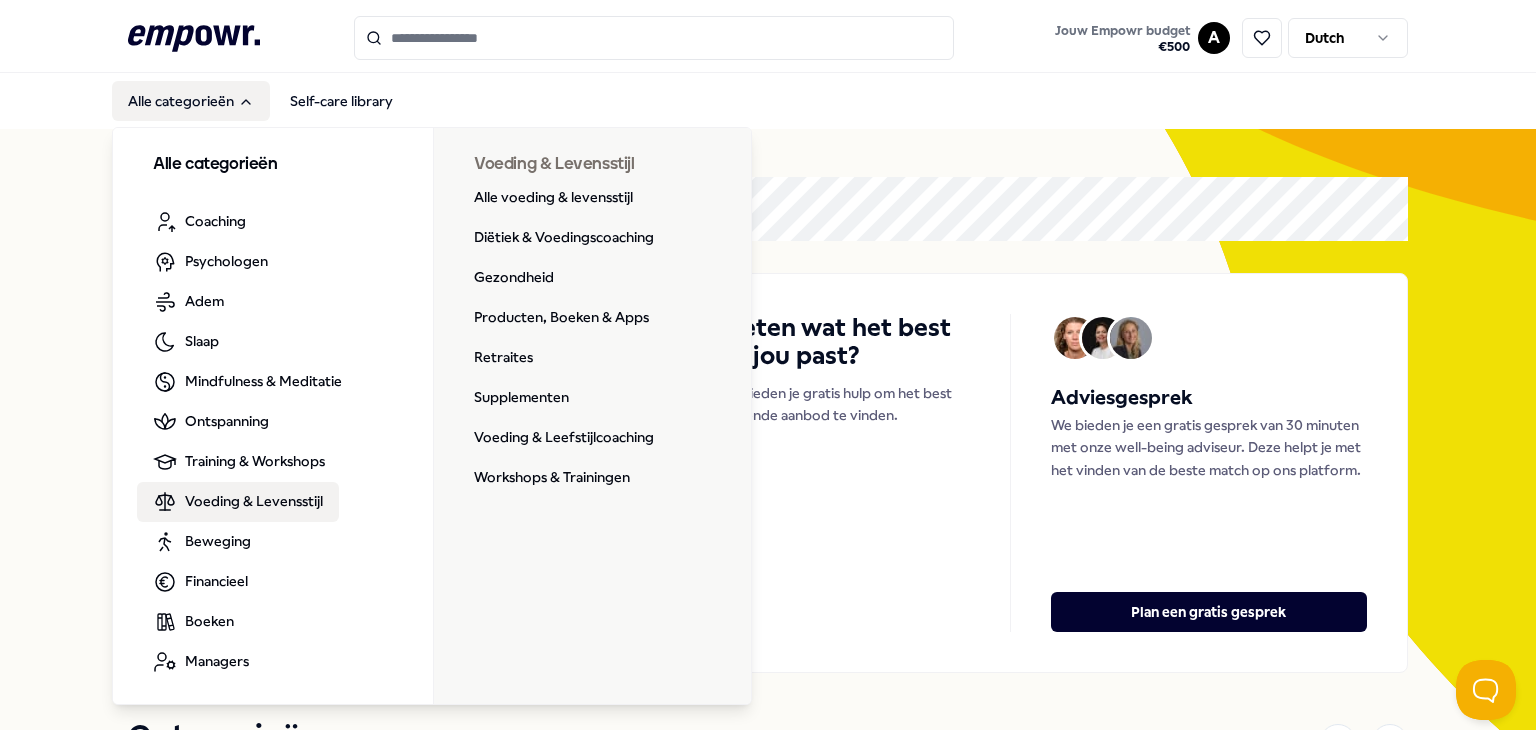 click on "Voeding & Levensstijl" at bounding box center [254, 501] 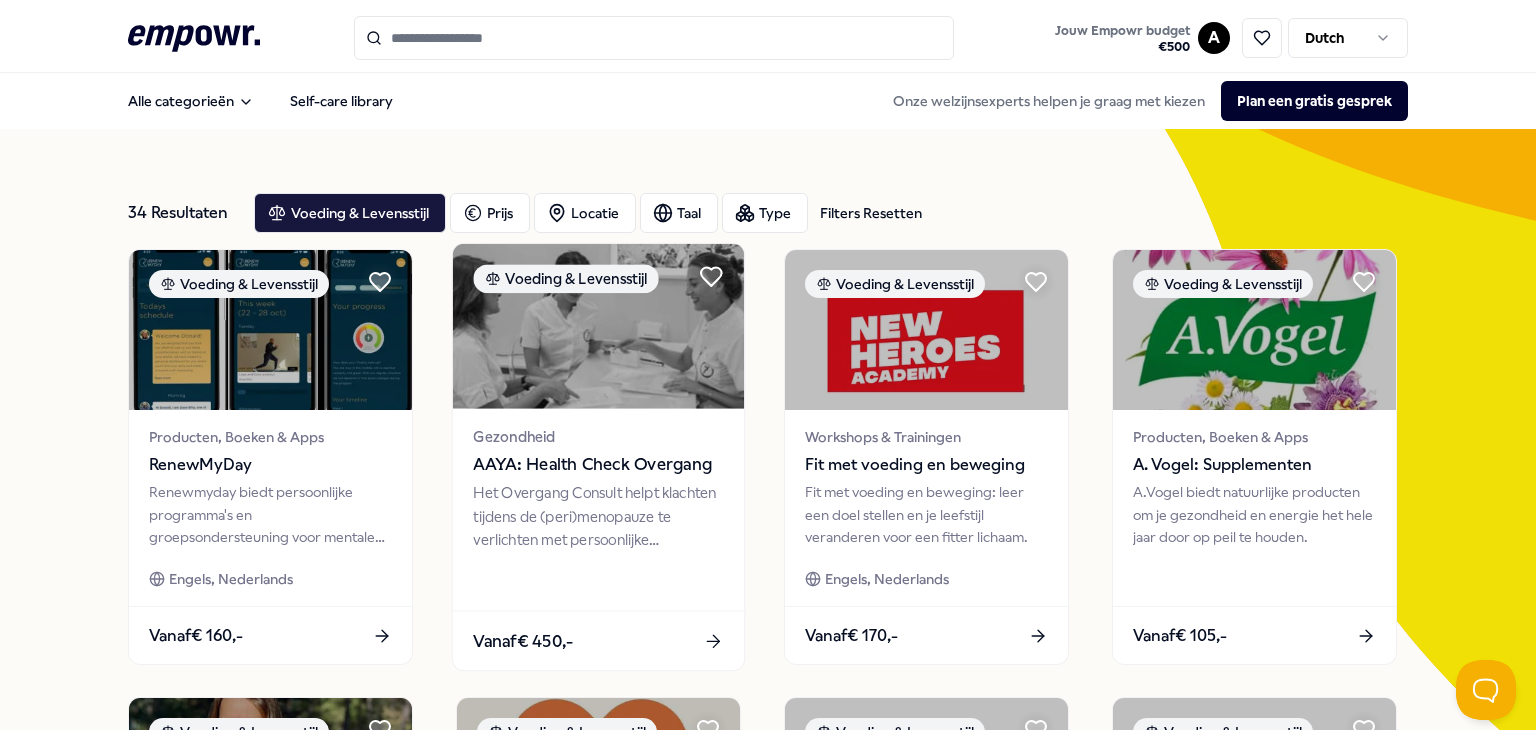 click on "AAYA: Health Check Overgang" at bounding box center [598, 465] 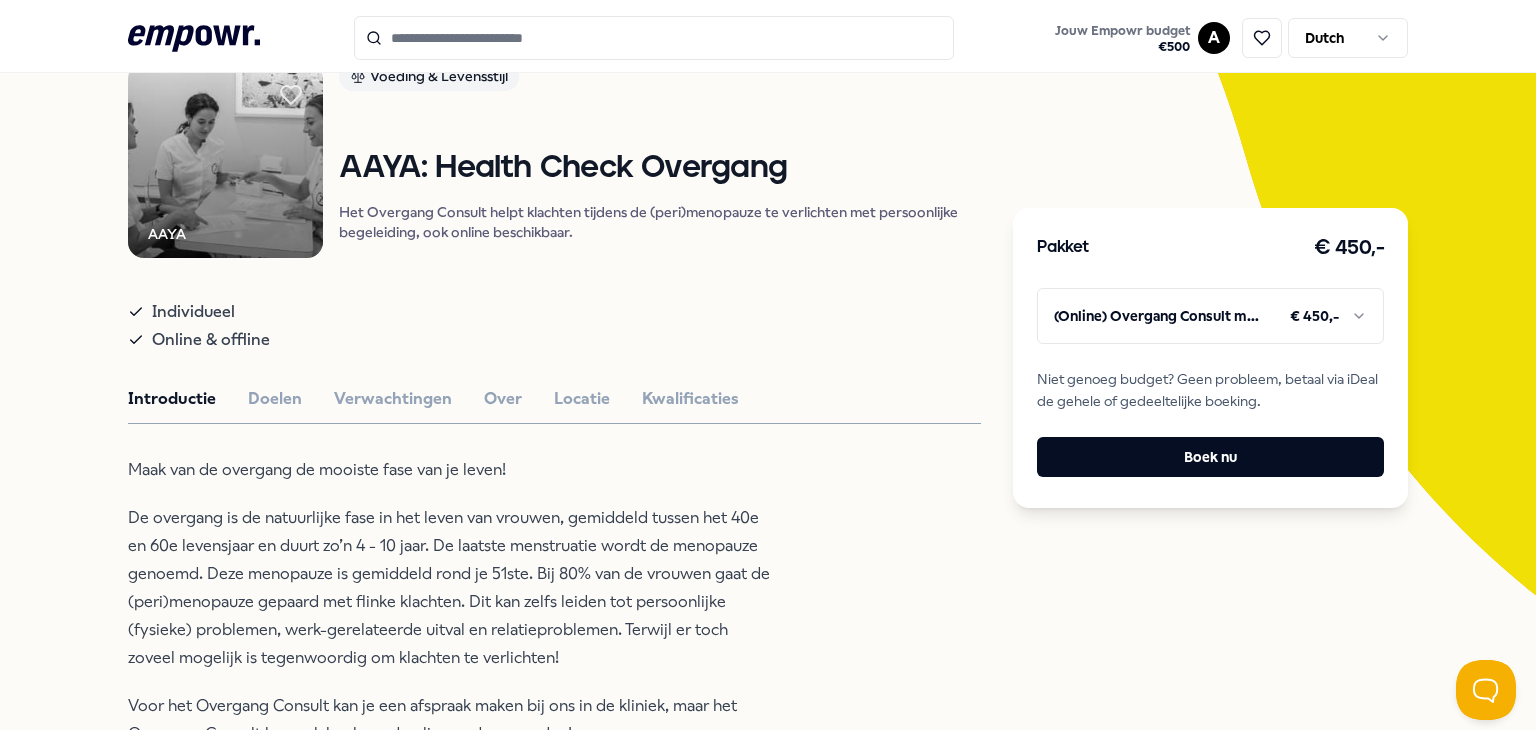 scroll, scrollTop: 200, scrollLeft: 0, axis: vertical 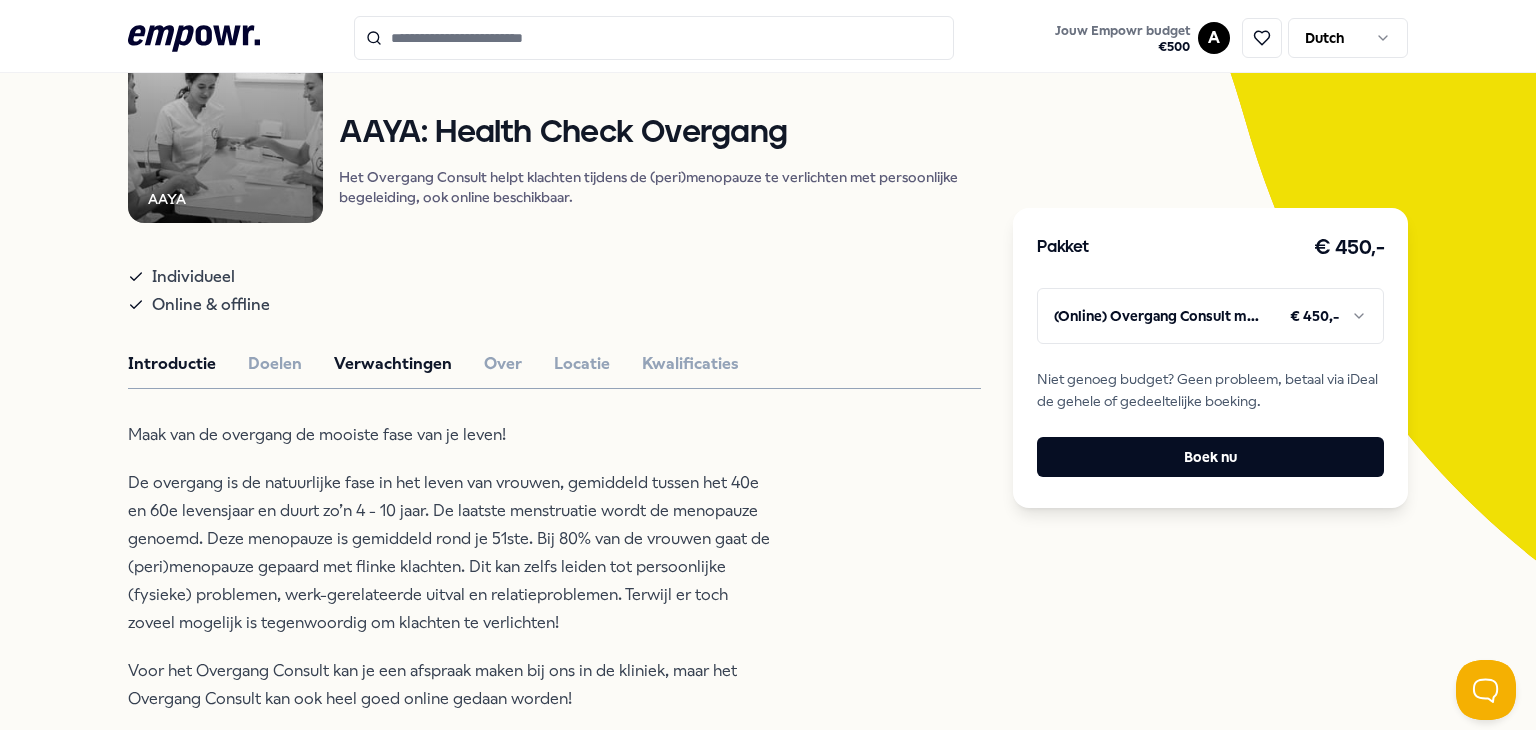 click on "Verwachtingen" at bounding box center (393, 364) 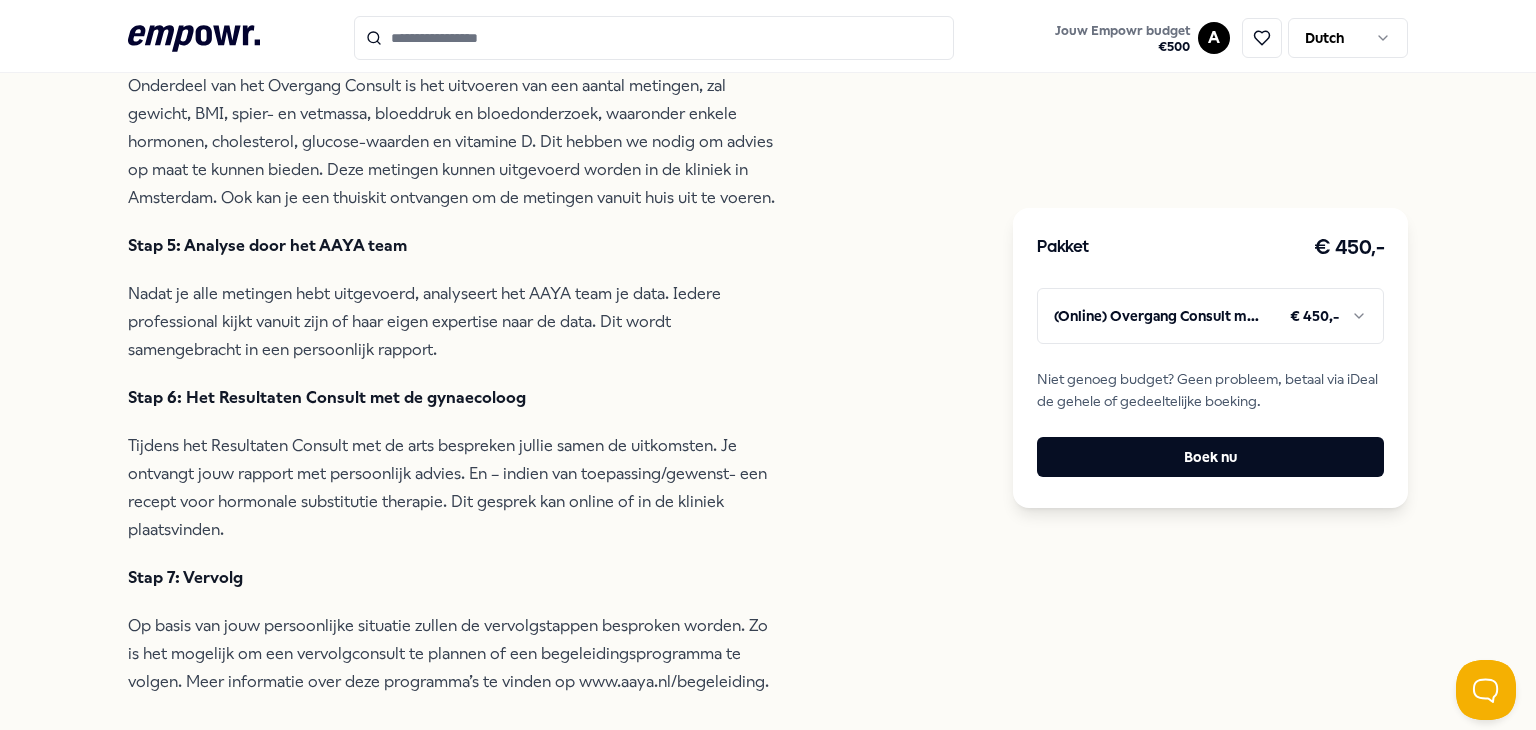 scroll, scrollTop: 1100, scrollLeft: 0, axis: vertical 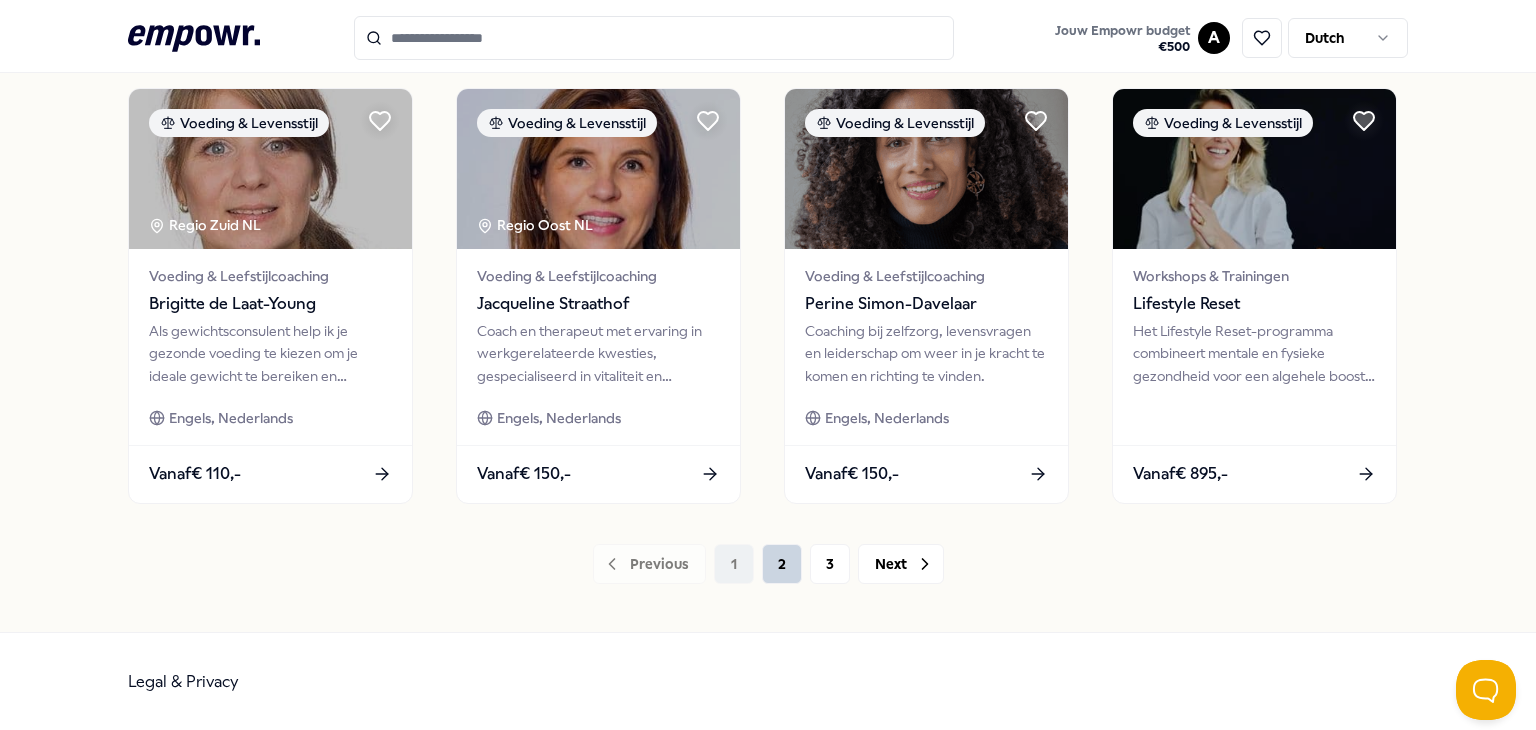 click on "2" at bounding box center [782, 564] 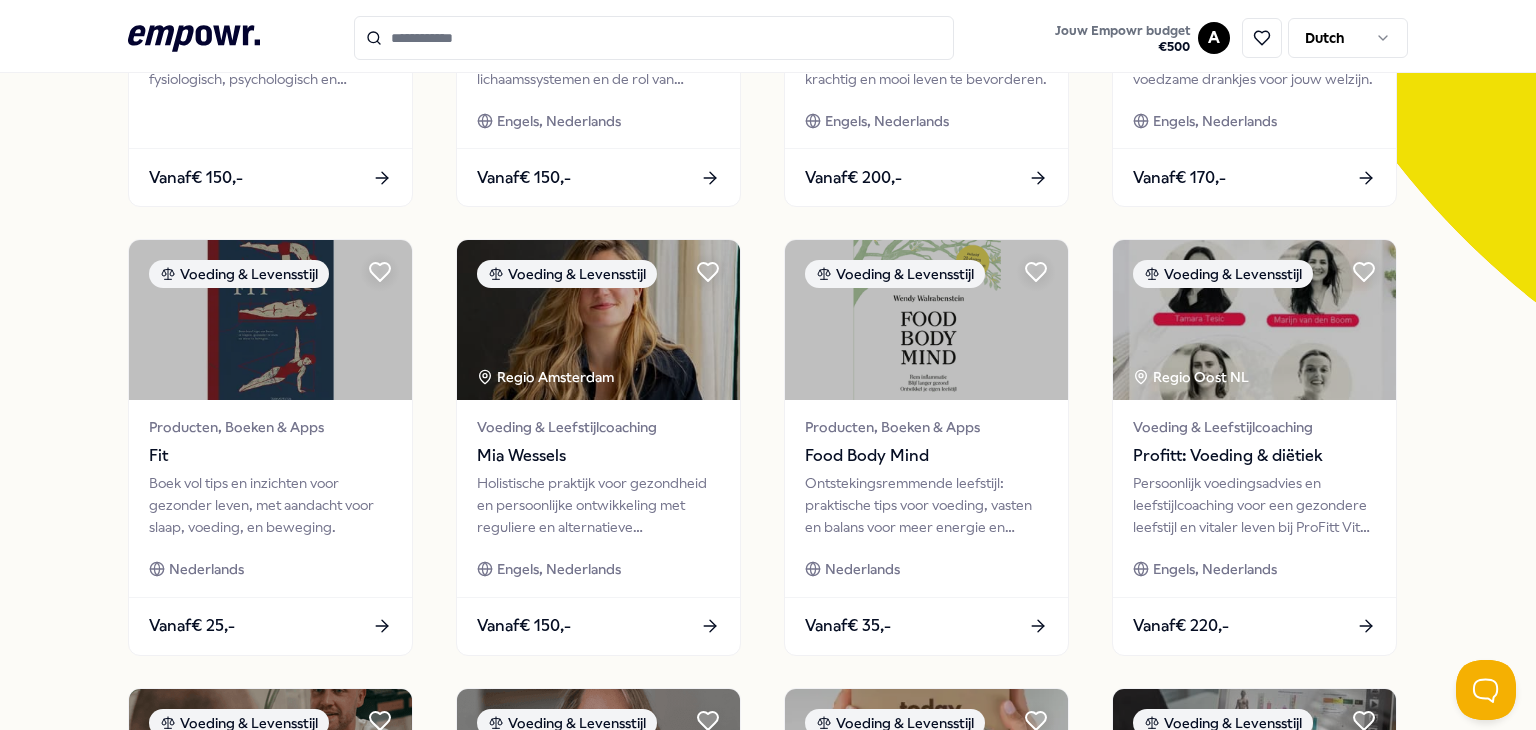 scroll, scrollTop: 0, scrollLeft: 0, axis: both 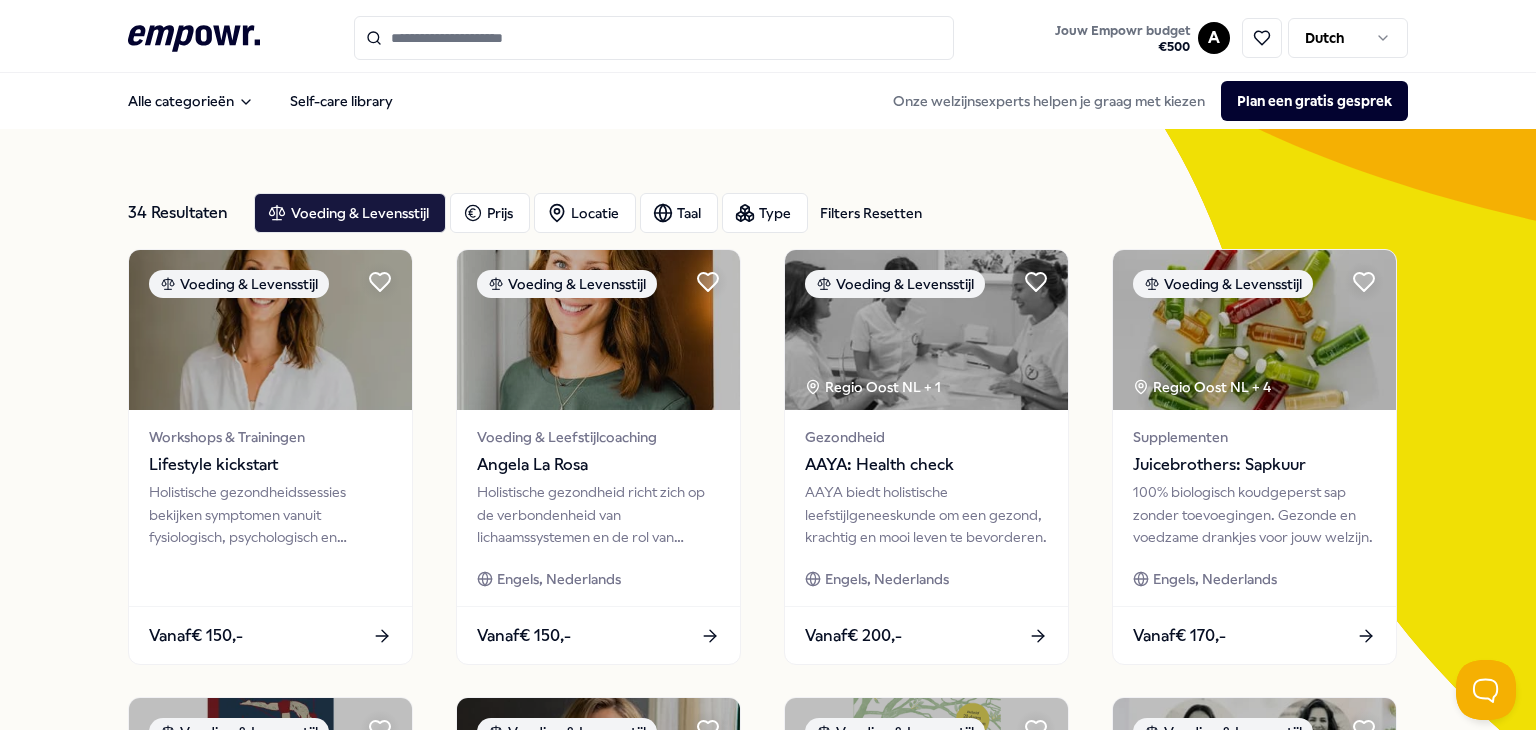 click at bounding box center [654, 38] 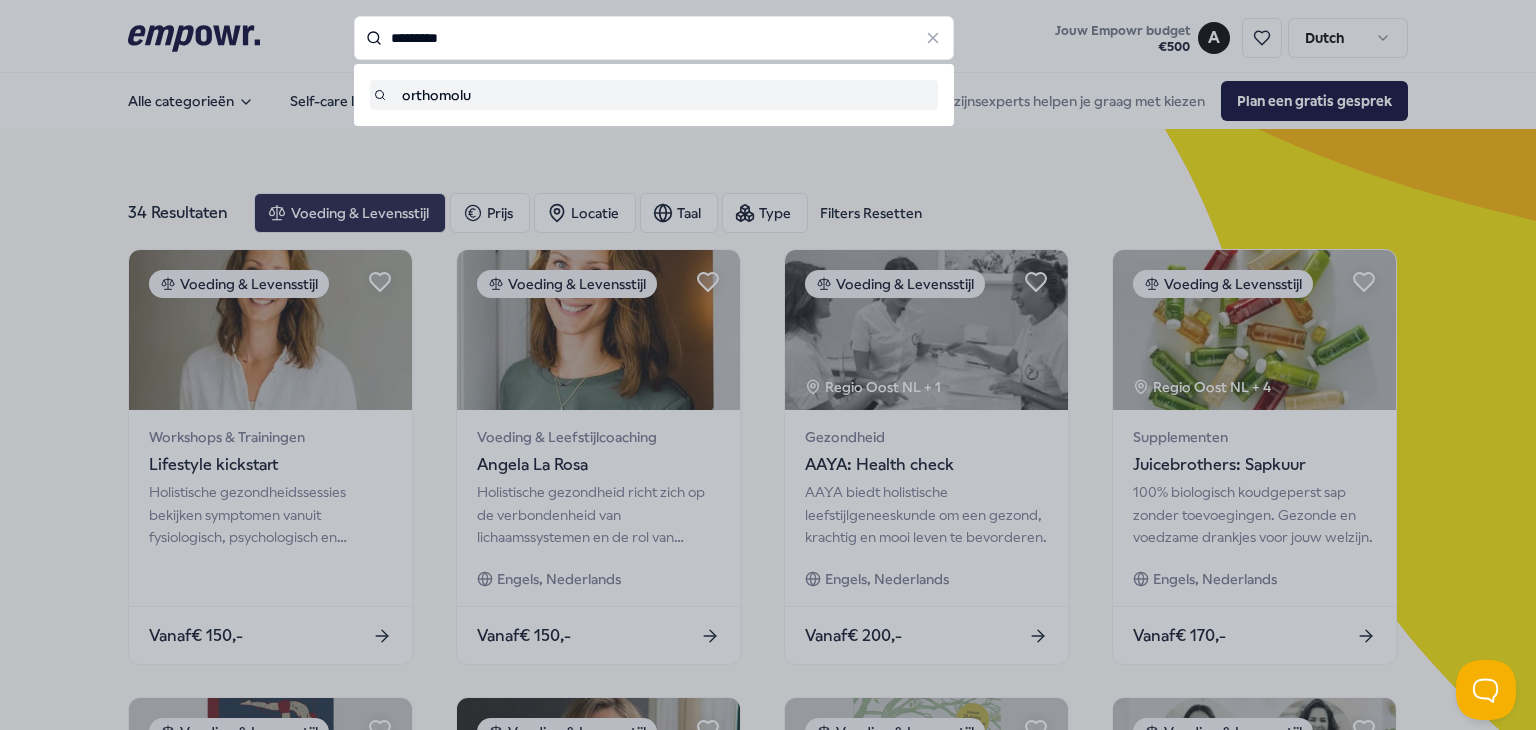 type on "*********" 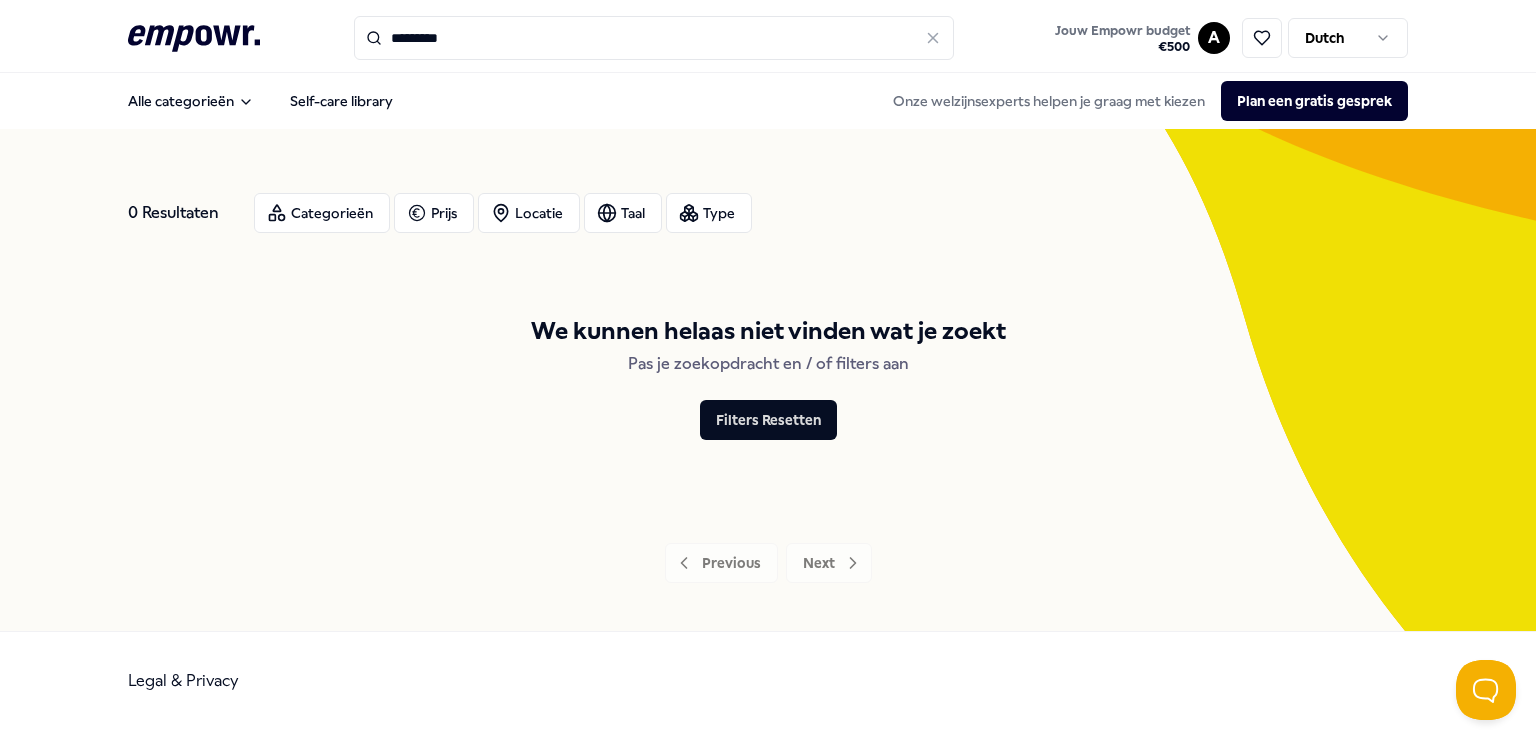 click on "*********" at bounding box center [654, 38] 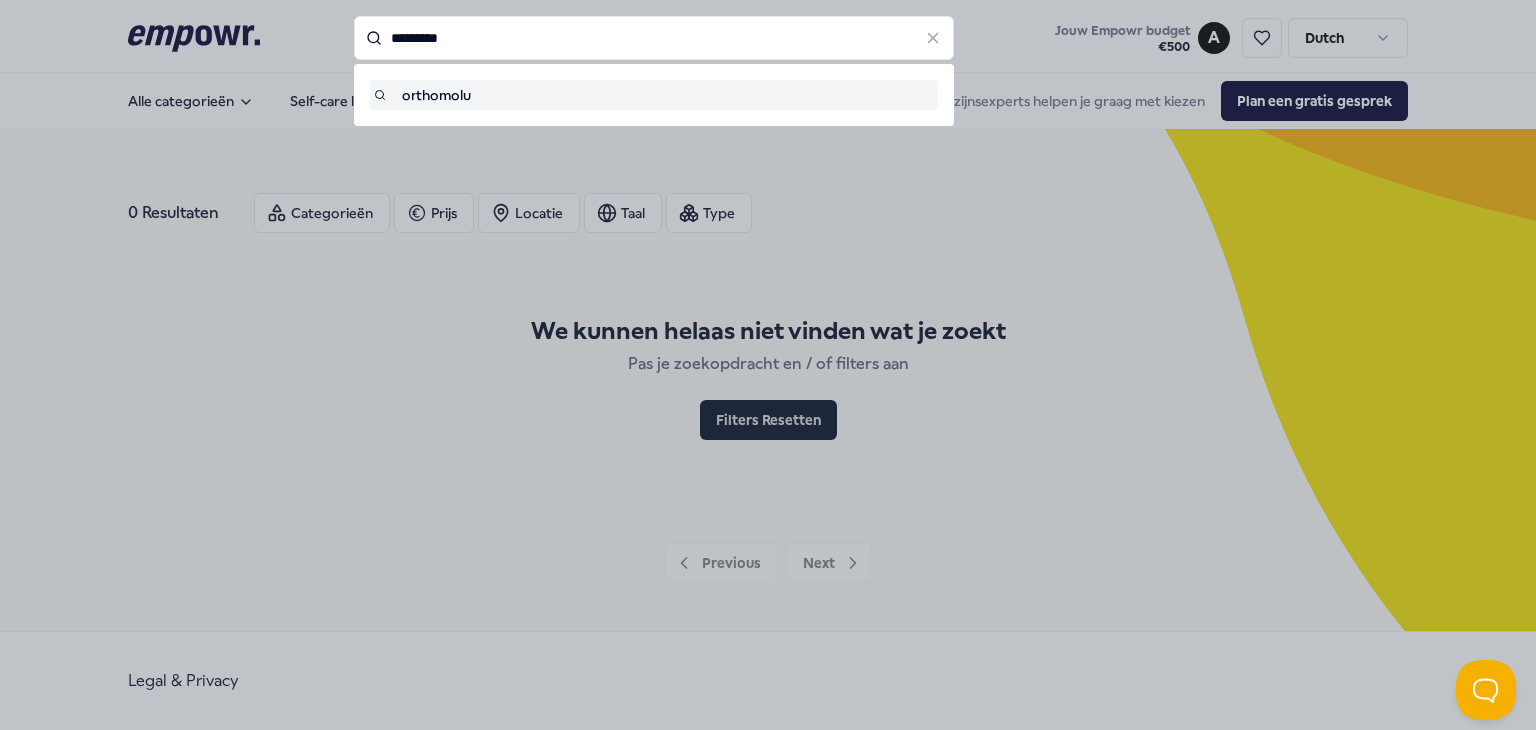 click on "*********" at bounding box center [654, 38] 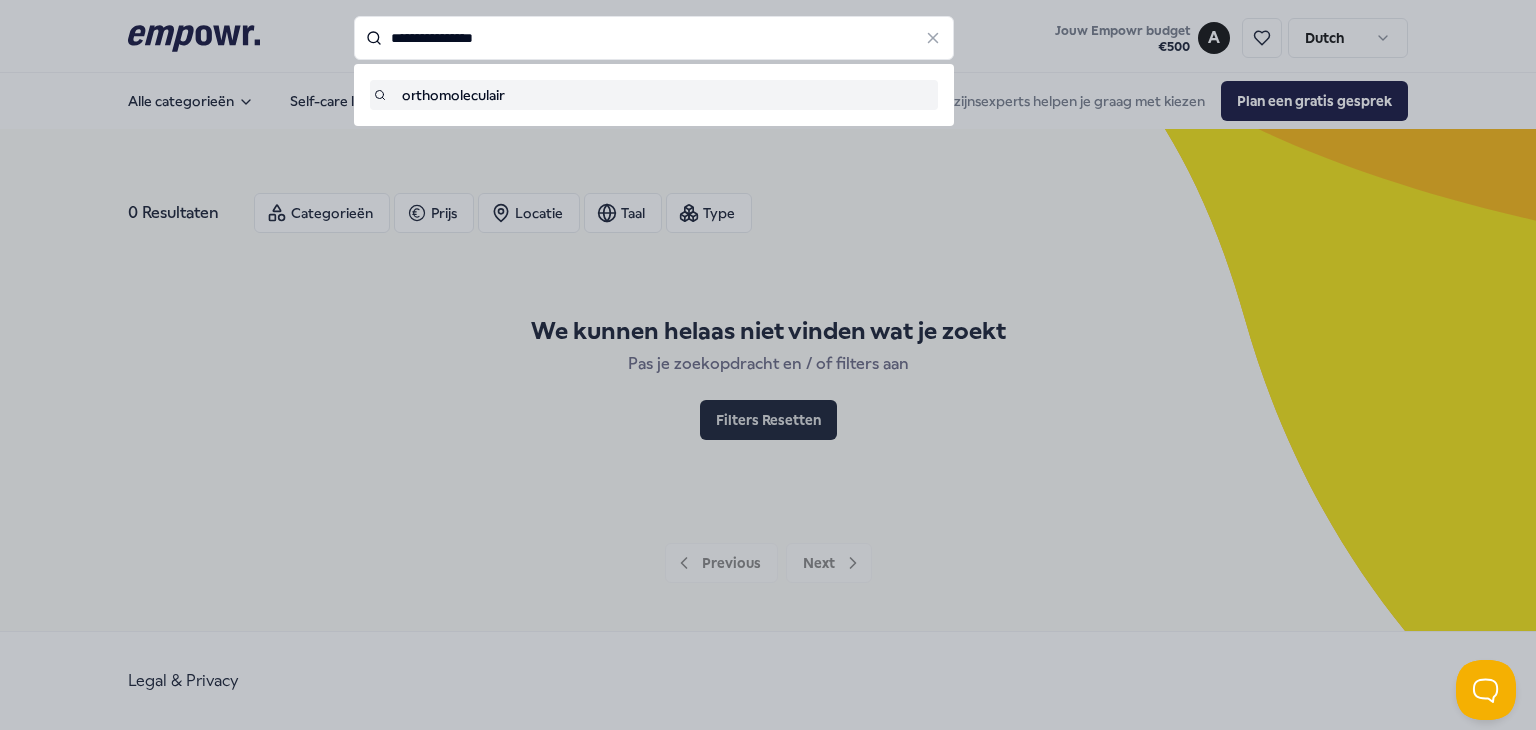 type on "**********" 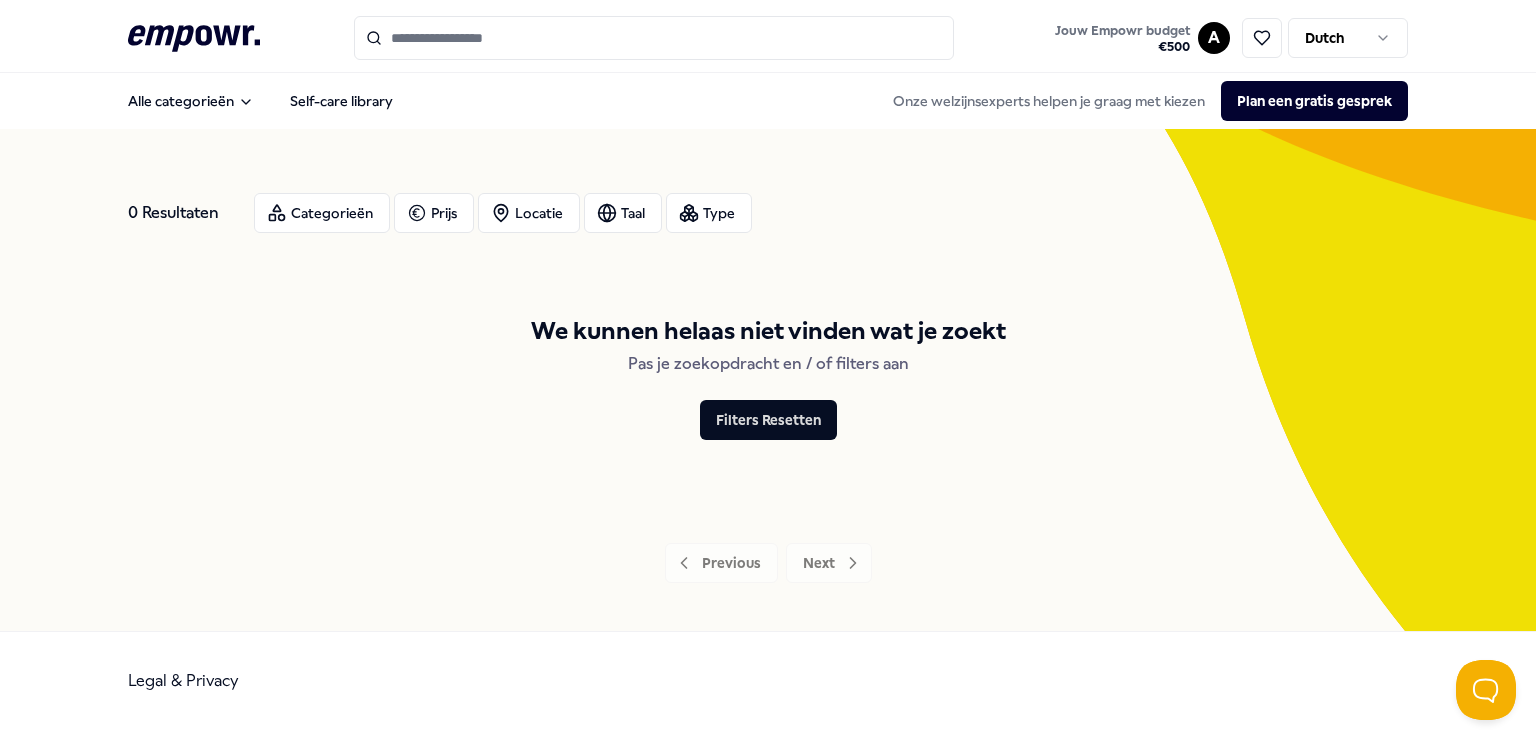 type on "**********" 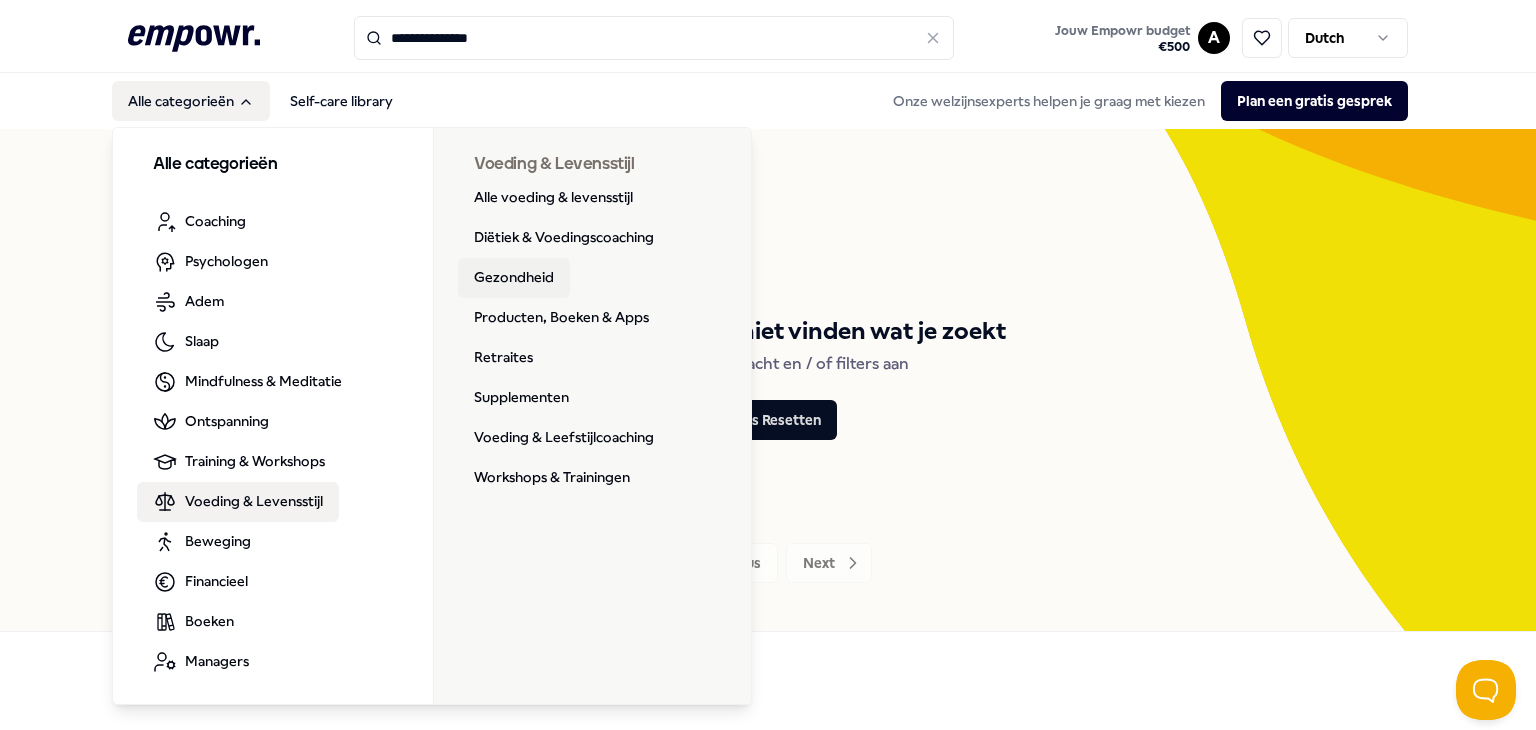 click on "Gezondheid" at bounding box center [514, 278] 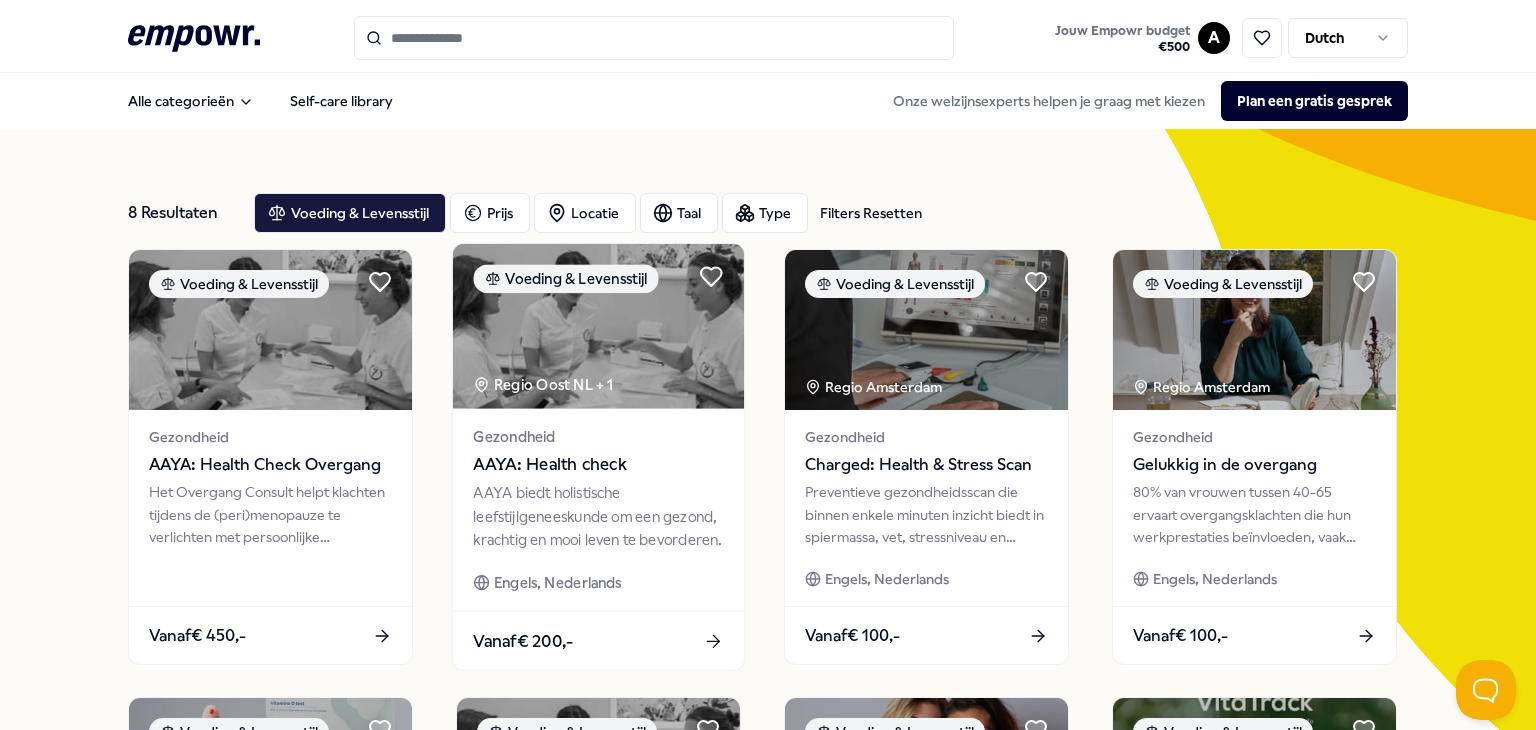 click on "AAYA biedt holistische leefstijlgeneeskunde om een gezond, krachtig en mooi
leven te bevorderen." at bounding box center [598, 516] 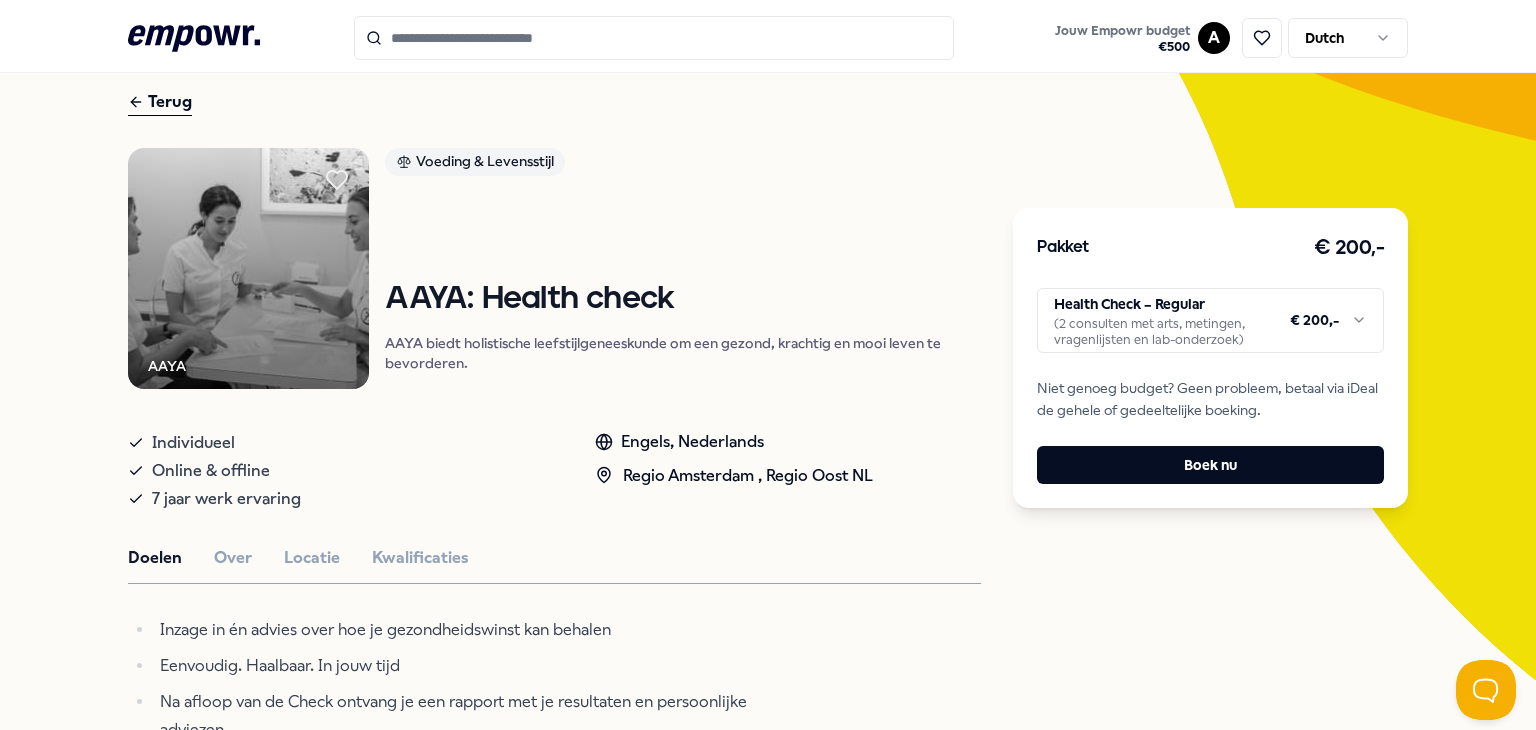 scroll, scrollTop: 63, scrollLeft: 0, axis: vertical 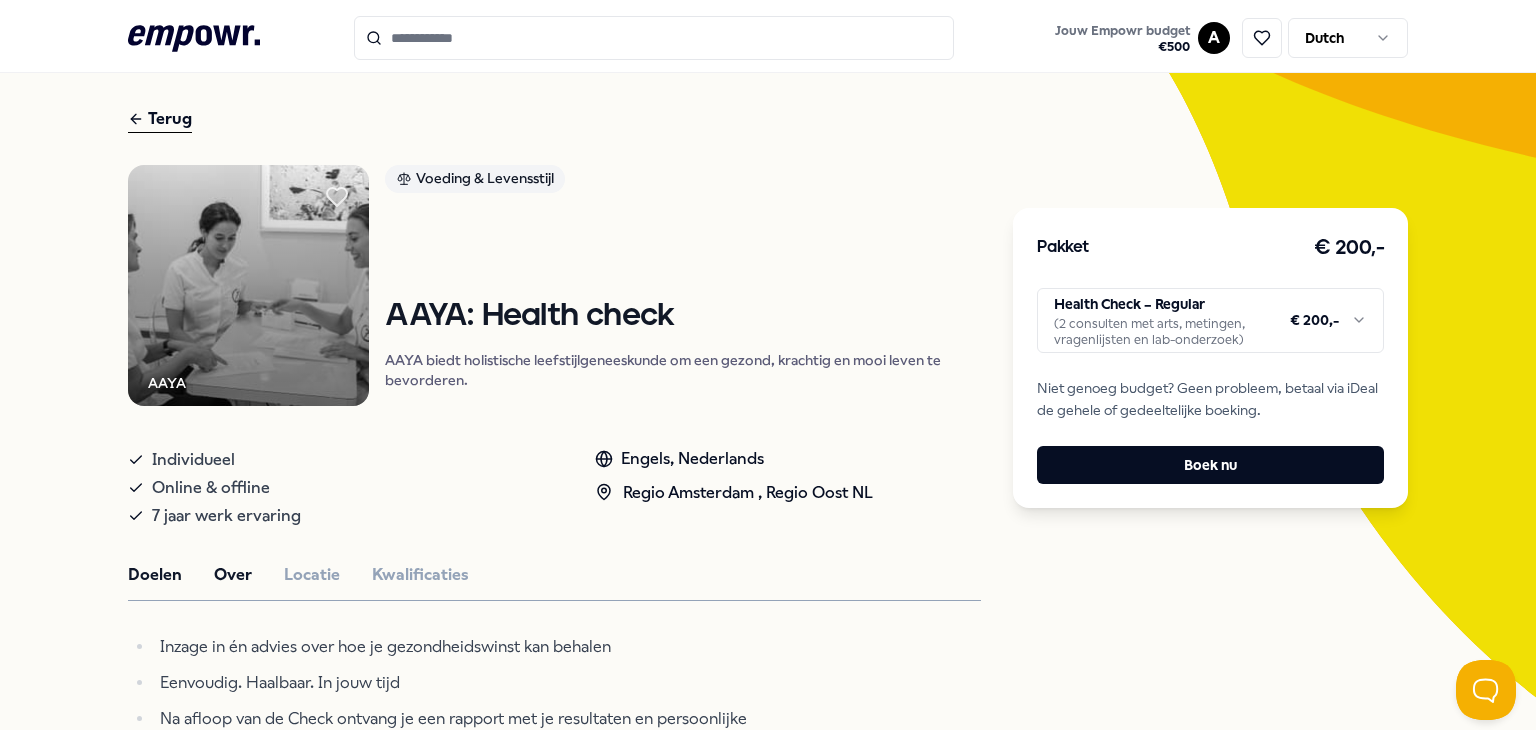 click on "Over" at bounding box center (233, 575) 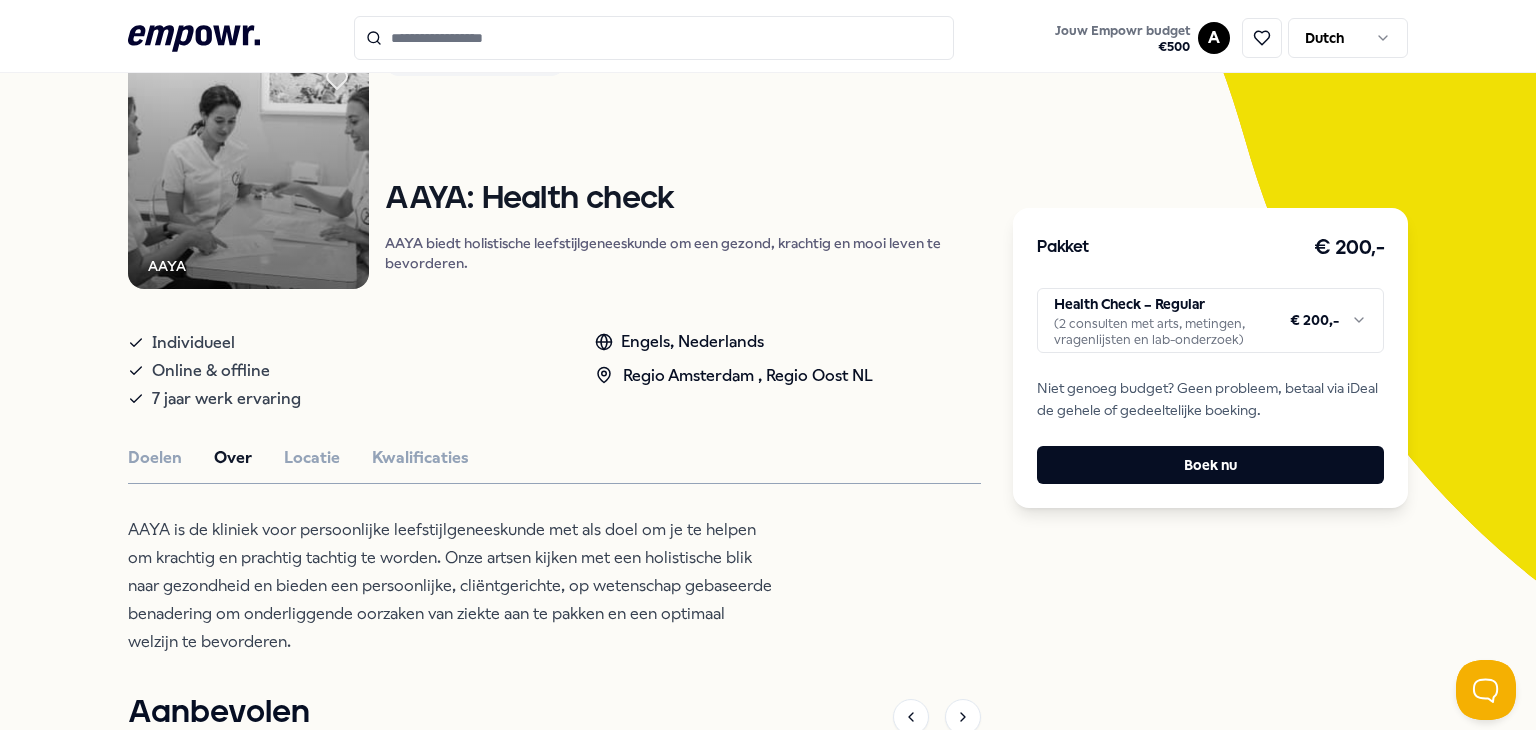 scroll, scrollTop: 363, scrollLeft: 0, axis: vertical 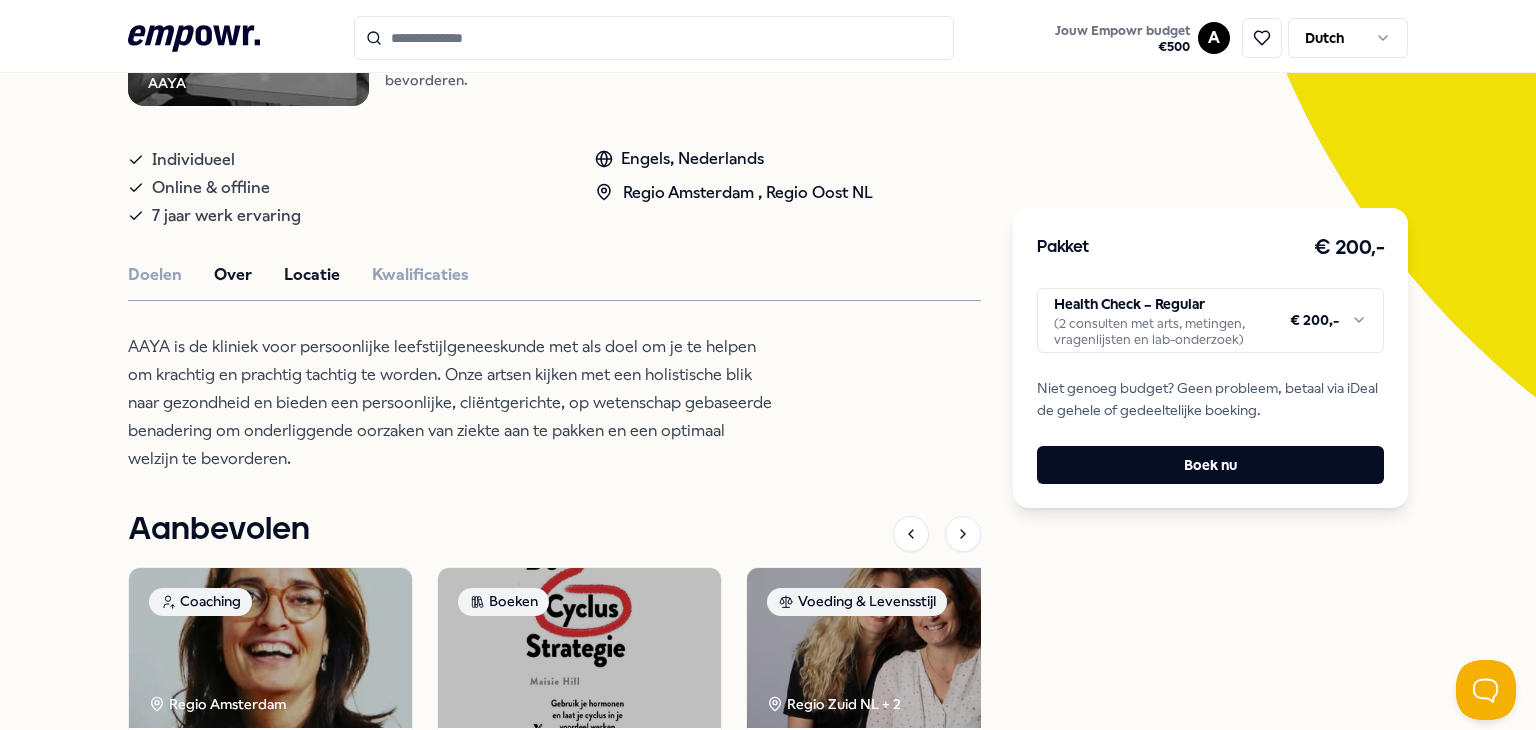 click on "Locatie" at bounding box center (312, 275) 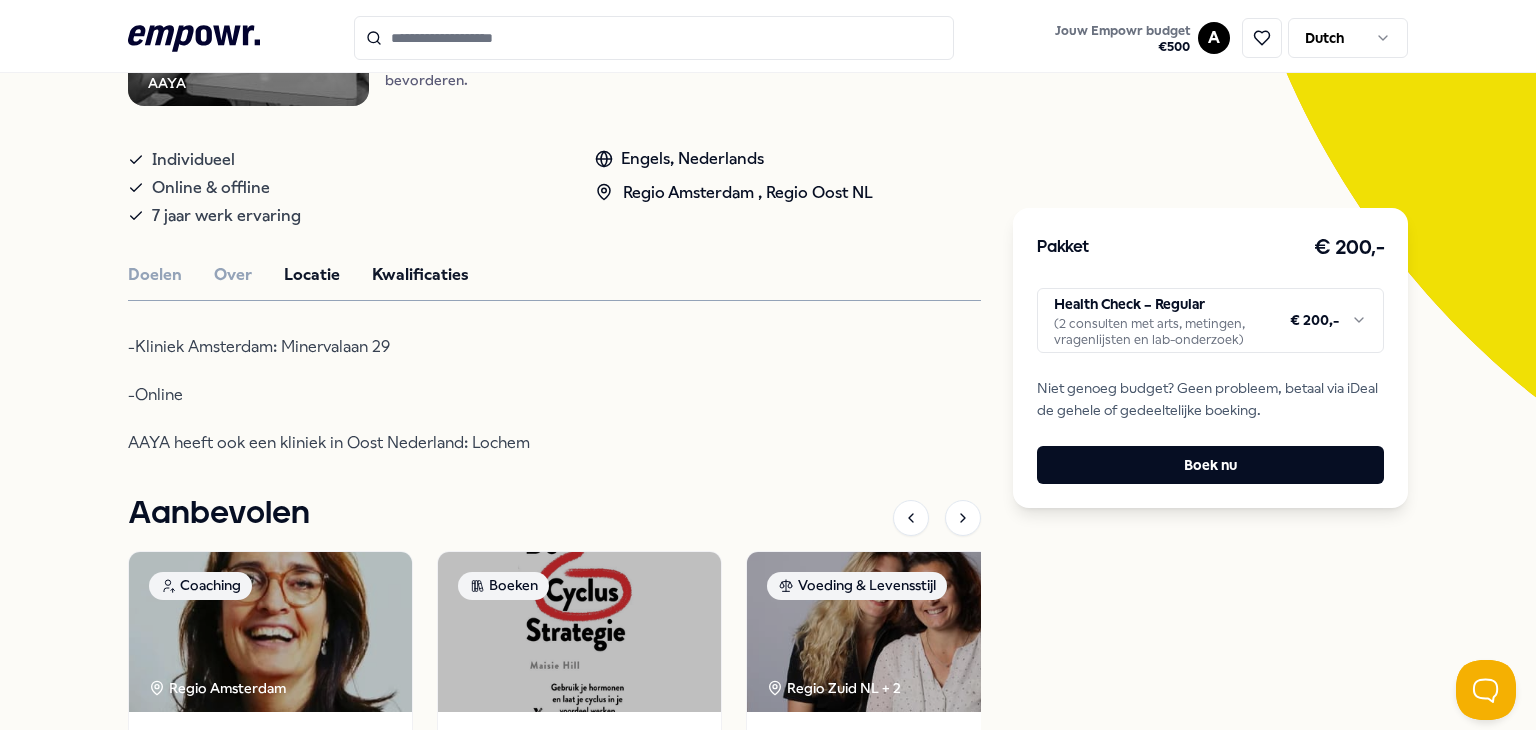 click on "Kwalificaties" at bounding box center (420, 275) 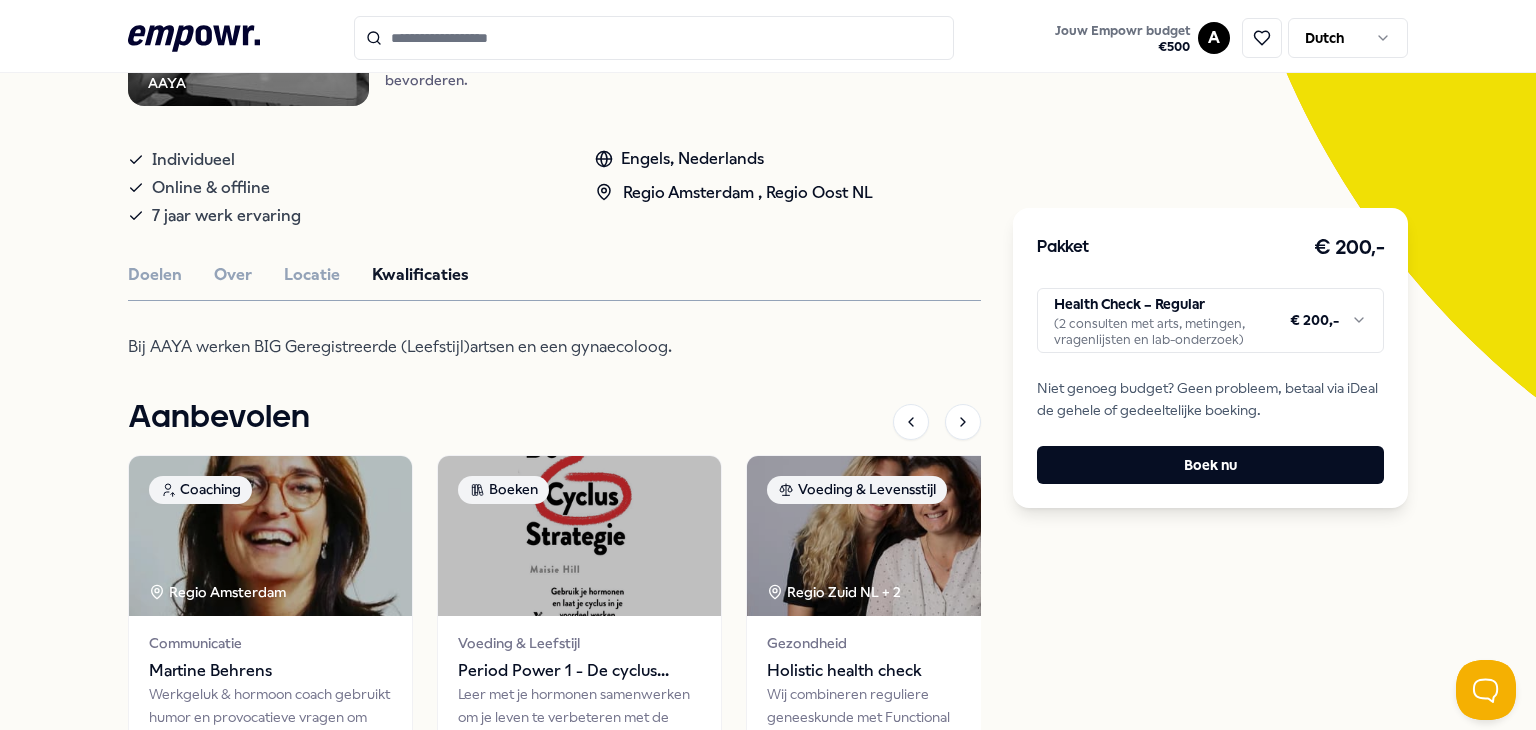 click on ".empowr-logo_svg__cls-1{fill:#03032f} Jouw Empowr budget € 500 A Dutch Alle categorieën Self-care library Terug AAYA Voeding & Levensstijl AAYA: Health check AAYA biedt holistische leefstijlgeneeskunde om een gezond, krachtig en mooi leven te bevorderen. Individueel Online & offline 7 jaar werk ervaring Engels, Nederlands Regio Amsterdam , Regio Oost NL Doelen Over Locatie Kwalificaties Bij AAYA werken BIG Geregistreerde (Leefstijl)artsen en een gynaecoloog. Aanbevolen Coaching Regio Amsterdam   Communicatie Martine Behrens Werkgeluk & hormoon coach gebruikt humor en provocatieve vragen om
werkgerelateerde stress en spanningen te verlichten. Engels, Nederlands Vanaf € 145,- Boeken Voeding & Leefstijl Period Power 1 - De cyclus strategie Leer met je hormonen samenwerken om je leven te verbeteren met de Cyclus
Strategie. Nederlands Vanaf € 35,- Voeding & Levensstijl Regio Zuid NL   + 2 Gezondheid Holistic health check Engels, Nederlands Vanaf € 300,- Mindfulness & Meditatie   Retraites" at bounding box center [768, 365] 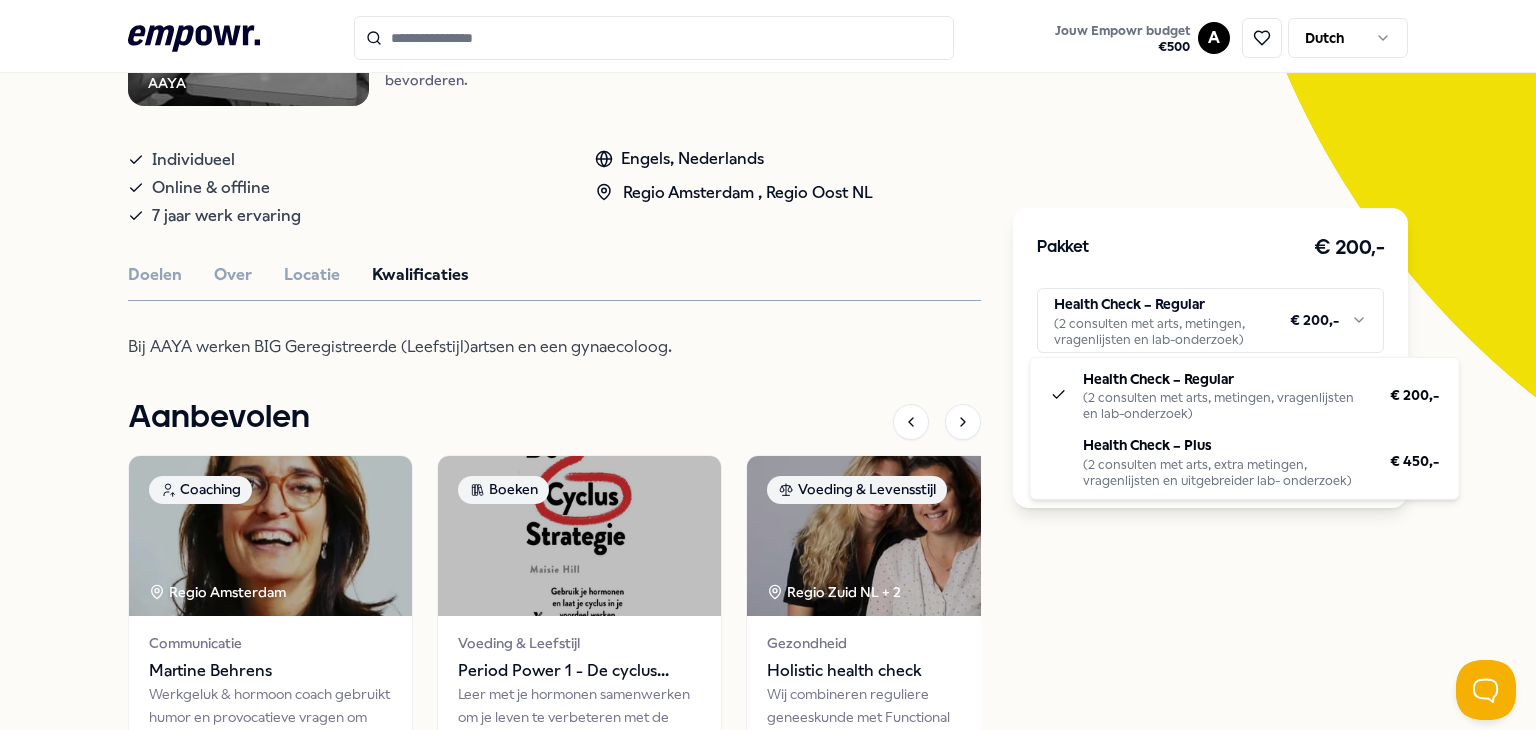 click on ".empowr-logo_svg__cls-1{fill:#03032f} Jouw Empowr budget € 500 A Dutch Alle categorieën Self-care library Terug AAYA Voeding & Levensstijl AAYA: Health check AAYA biedt holistische leefstijlgeneeskunde om een gezond, krachtig en mooi leven te bevorderen. Individueel Online & offline 7 jaar werk ervaring Engels, Nederlands Regio Amsterdam , Regio Oost NL Doelen Over Locatie Kwalificaties Bij AAYA werken BIG Geregistreerde (Leefstijl)artsen en een gynaecoloog. Aanbevolen Coaching Regio Amsterdam   Communicatie Martine Behrens Werkgeluk & hormoon coach gebruikt humor en provocatieve vragen om
werkgerelateerde stress en spanningen te verlichten. Engels, Nederlands Vanaf € 145,- Boeken Voeding & Leefstijl Period Power 1 - De cyclus strategie Leer met je hormonen samenwerken om je leven te verbeteren met de Cyclus
Strategie. Nederlands Vanaf € 35,- Voeding & Levensstijl Regio Zuid NL   + 2 Gezondheid Holistic health check Engels, Nederlands Vanaf € 300,- Mindfulness & Meditatie   Retraites" at bounding box center [768, 365] 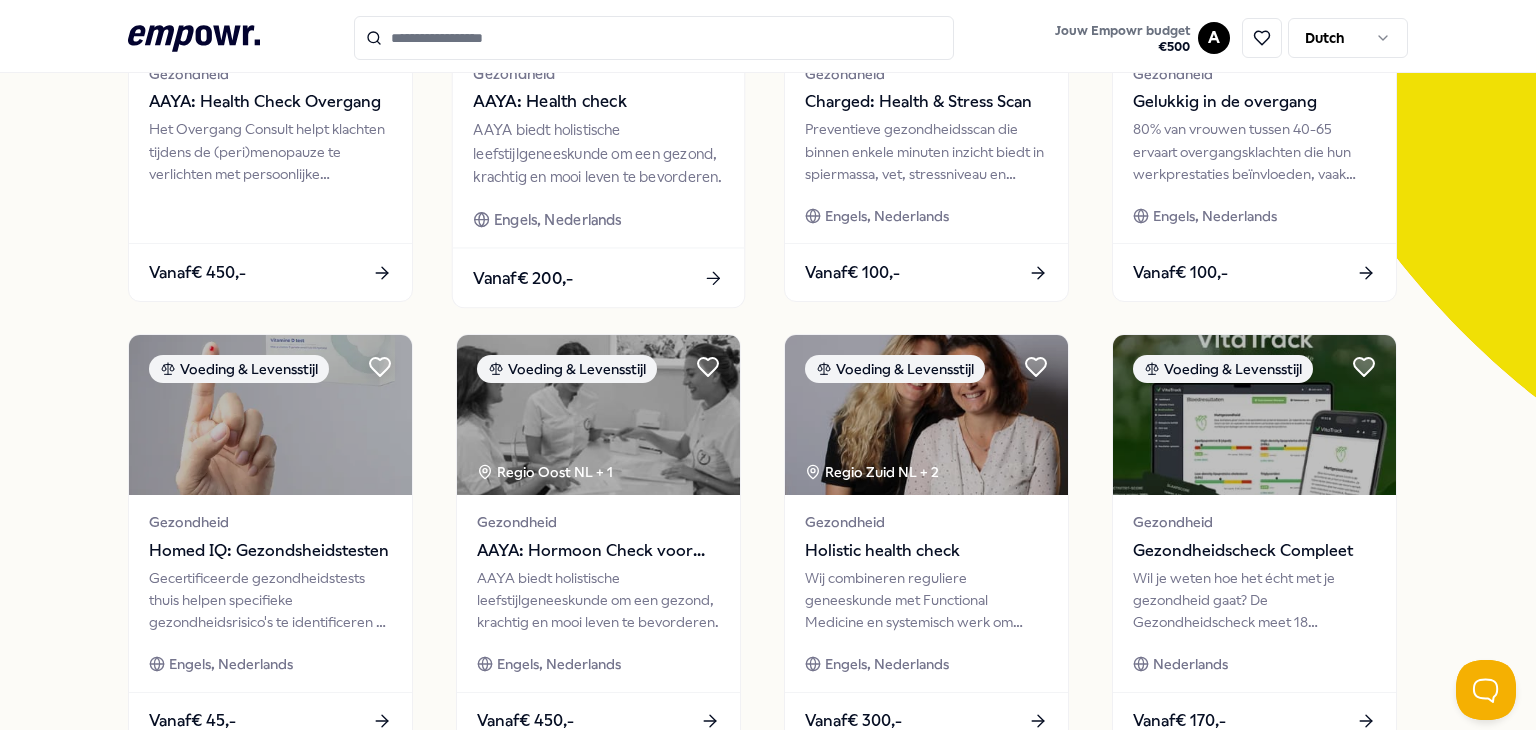 scroll, scrollTop: 463, scrollLeft: 0, axis: vertical 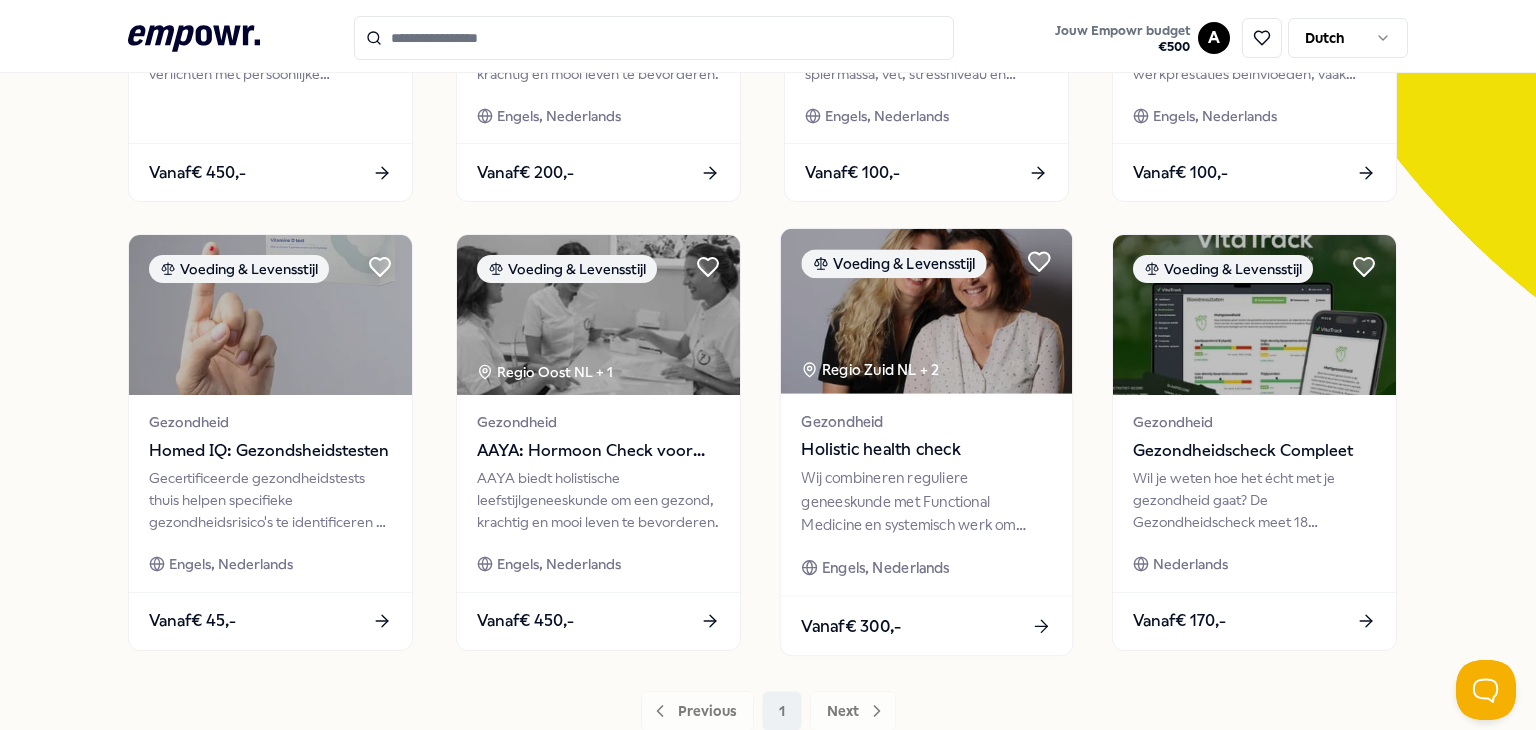 click on "Holistic health check" at bounding box center [926, 450] 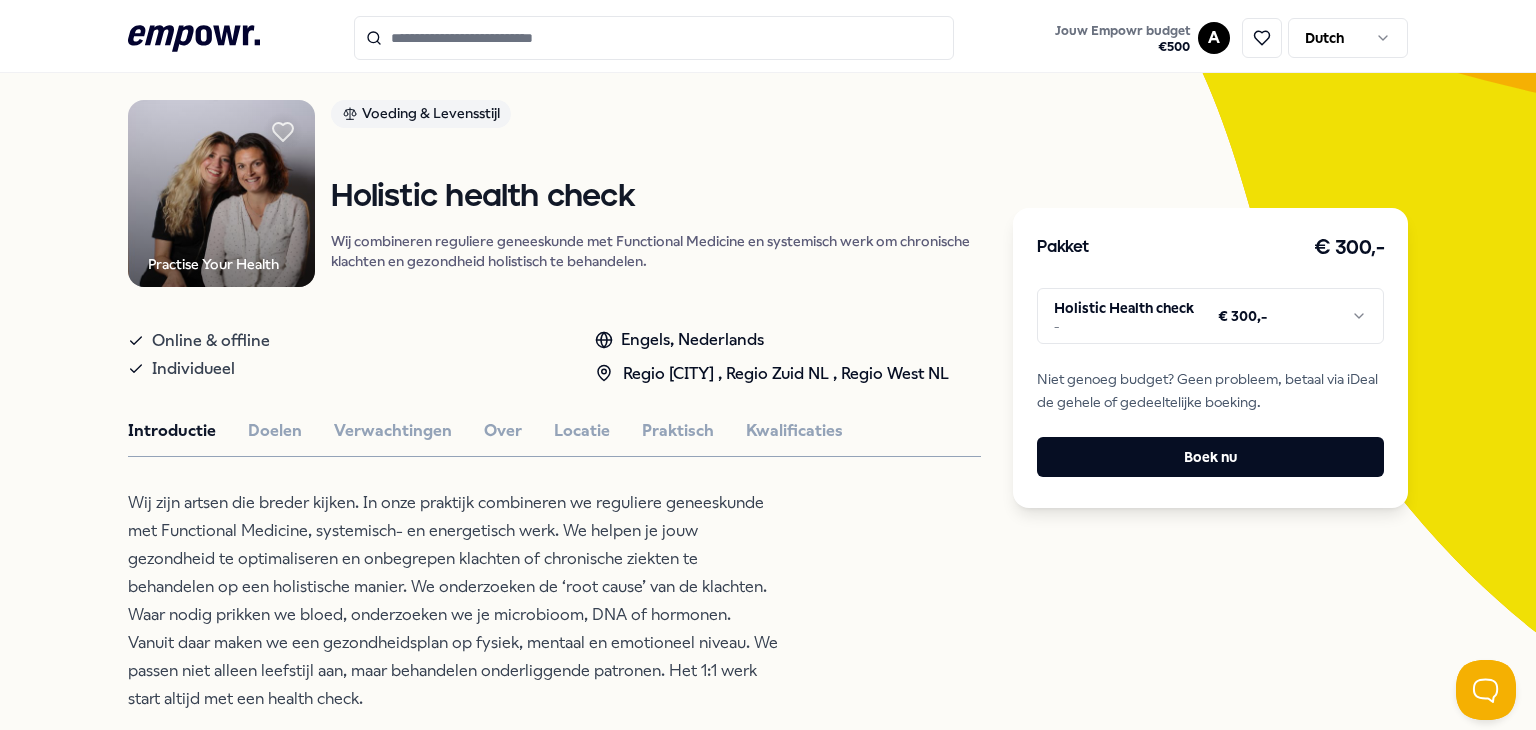 click on ".empowr-logo_svg__cls-1{fill:#03032f} Jouw Empowr budget € 500 A Dutch Alle categorieën Self-care library Terug Practise Your Health Voeding & Levensstijl Holistic health check Wij combineren reguliere geneeskunde met Functional Medicine en systemisch werk om chronische klachten en gezondheid holistisch te behandelen. Online & offline Individueel Engels, Nederlands Regio Amsterdam , Regio Zuid NL , Regio West NL Introductie Doelen Verwachtingen Over Locatie Praktisch Kwalificaties   Je kan een health check ook jaarlijks doen als APK voor je gezondheid. Aanbevolen Voeding & Levensstijl Regio Oost NL   + 1 Gezondheid AAYA: Health check AAYA biedt holistische leefstijlgeneeskunde om een gezond, krachtig en mooi
leven te bevorderen. Engels, Nederlands Vanaf € 200,- Voeding & Levensstijl Gezondheid AAYA: Health Check Overgang Het Overgang Consult helpt klachten tijdens de (peri)menopauze te verlichten met
persoonlijke begeleiding, ook online beschikbaar. Vanaf € 450,- Coaching   Vanaf   -" at bounding box center [768, 365] 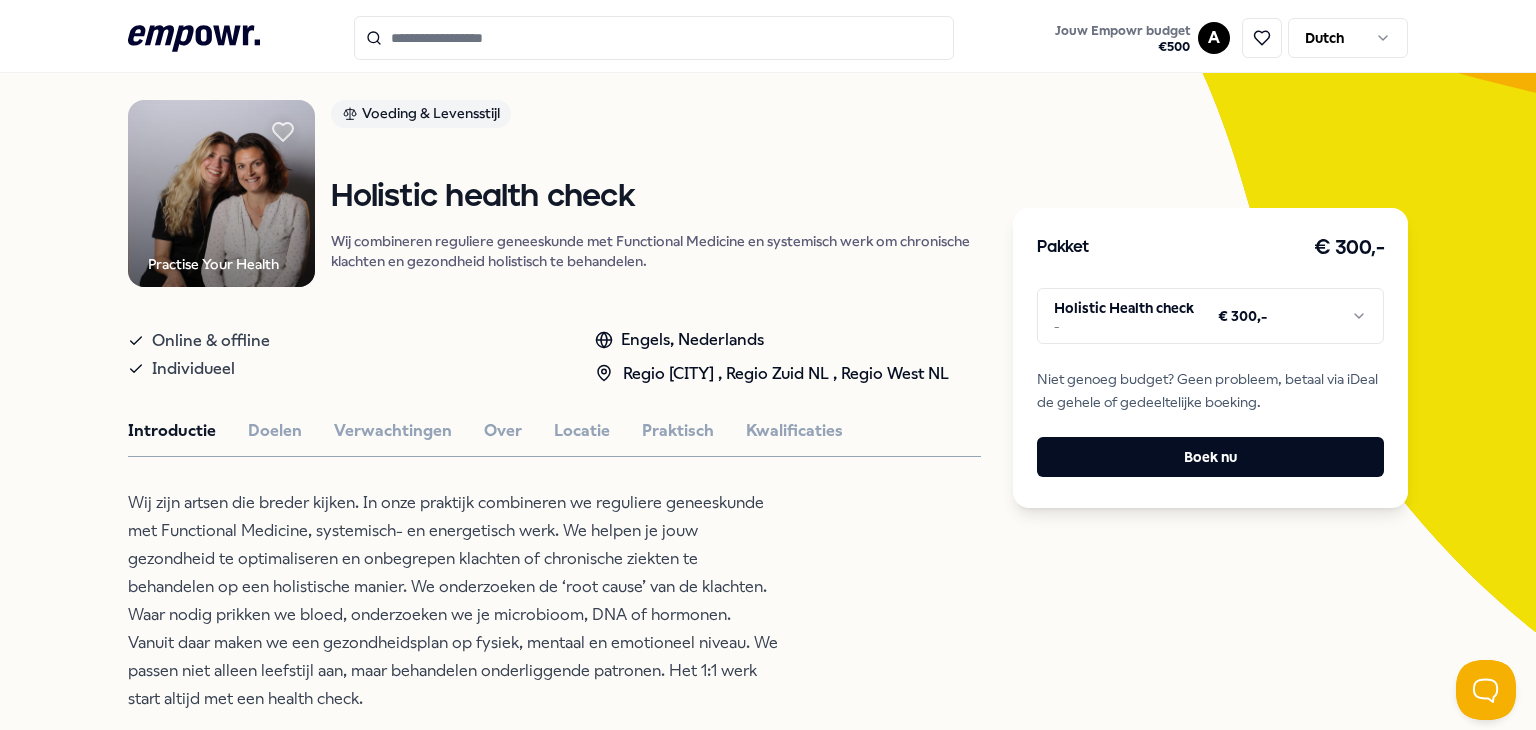 click on ".empowr-logo_svg__cls-1{fill:#03032f} Jouw Empowr budget € 500 A Dutch Alle categorieën Self-care library Terug Practise Your Health Voeding & Levensstijl Holistic health check Wij combineren reguliere geneeskunde met Functional Medicine en systemisch werk om chronische klachten en gezondheid holistisch te behandelen. Online & offline Individueel Engels, Nederlands Regio Amsterdam , Regio Zuid NL , Regio West NL Introductie Doelen Verwachtingen Over Locatie Praktisch Kwalificaties   Je kan een health check ook jaarlijks doen als APK voor je gezondheid. Aanbevolen Voeding & Levensstijl Regio Oost NL   + 1 Gezondheid AAYA: Health check AAYA biedt holistische leefstijlgeneeskunde om een gezond, krachtig en mooi
leven te bevorderen. Engels, Nederlands Vanaf € 200,- Voeding & Levensstijl Gezondheid AAYA: Health Check Overgang Het Overgang Consult helpt klachten tijdens de (peri)menopauze te verlichten met
persoonlijke begeleiding, ook online beschikbaar. Vanaf € 450,- Coaching   Vanaf   -" at bounding box center (768, 365) 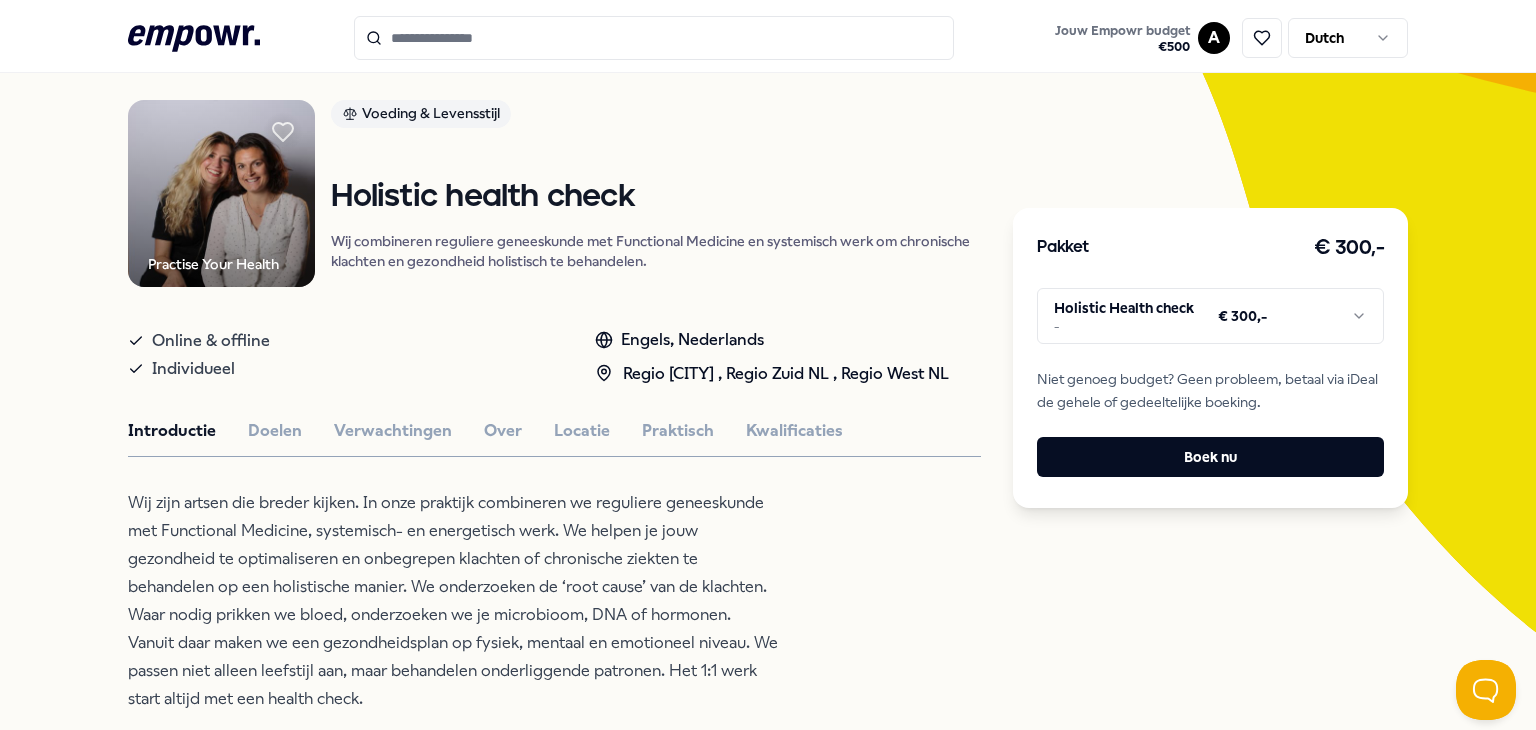 scroll, scrollTop: 328, scrollLeft: 0, axis: vertical 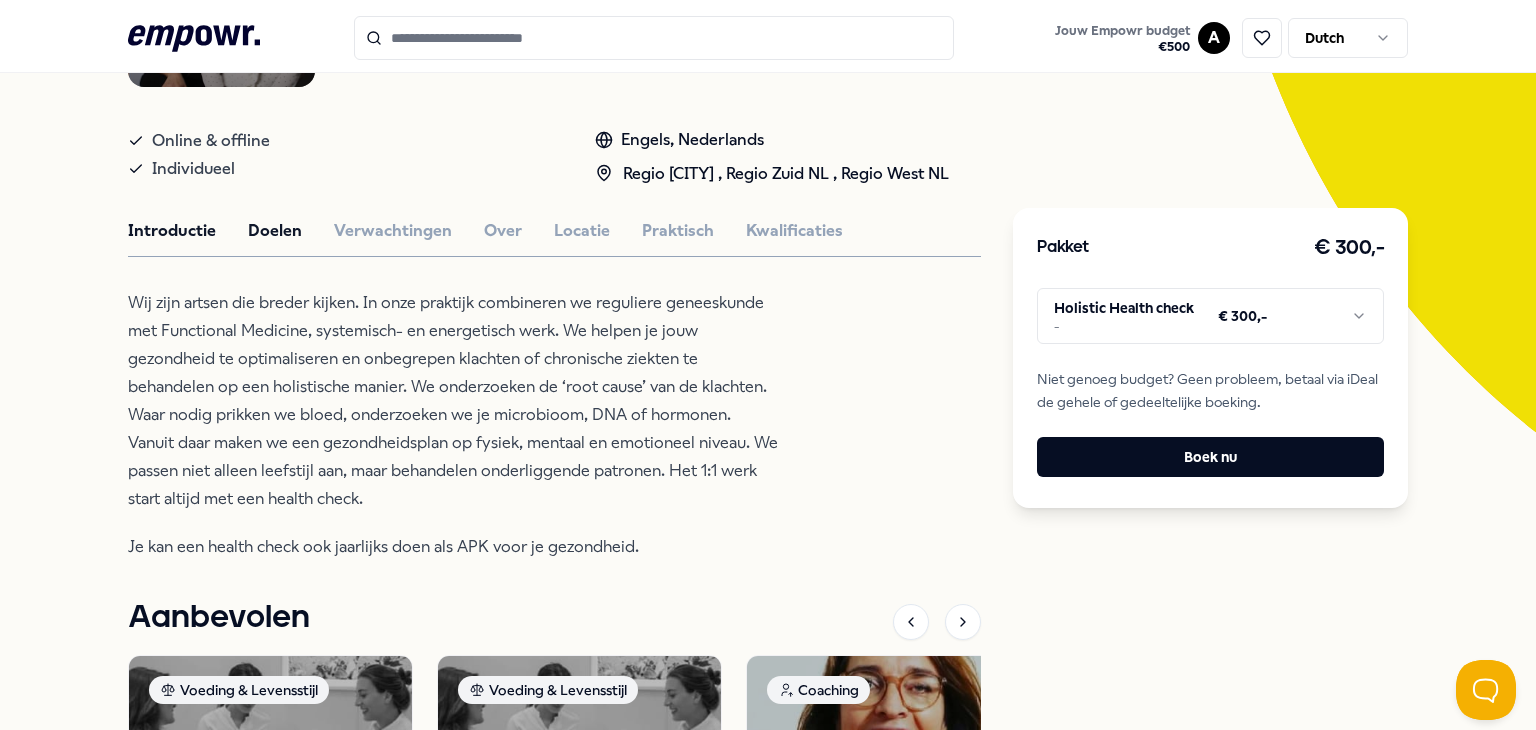 click on "Doelen" at bounding box center (275, 231) 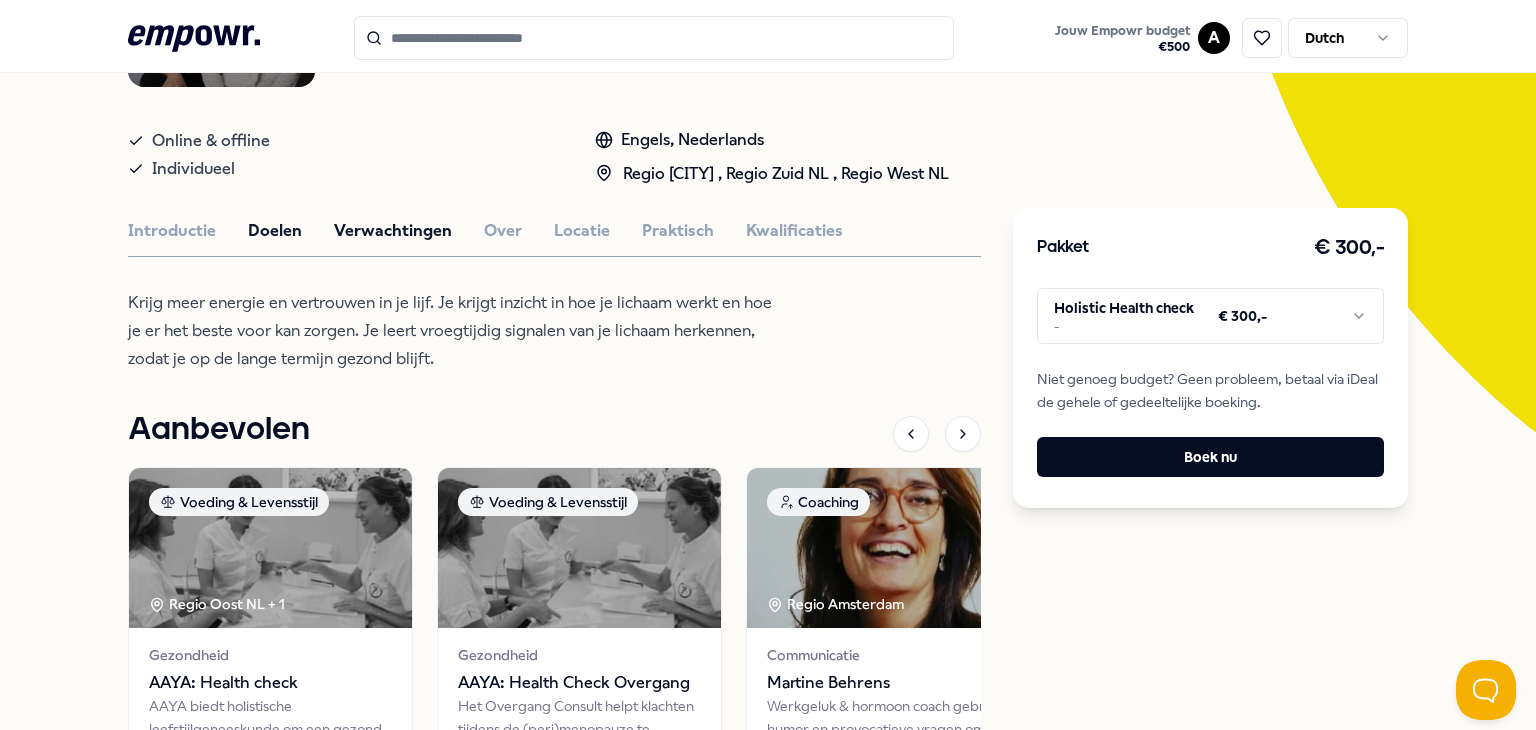 click on "Verwachtingen" at bounding box center [393, 231] 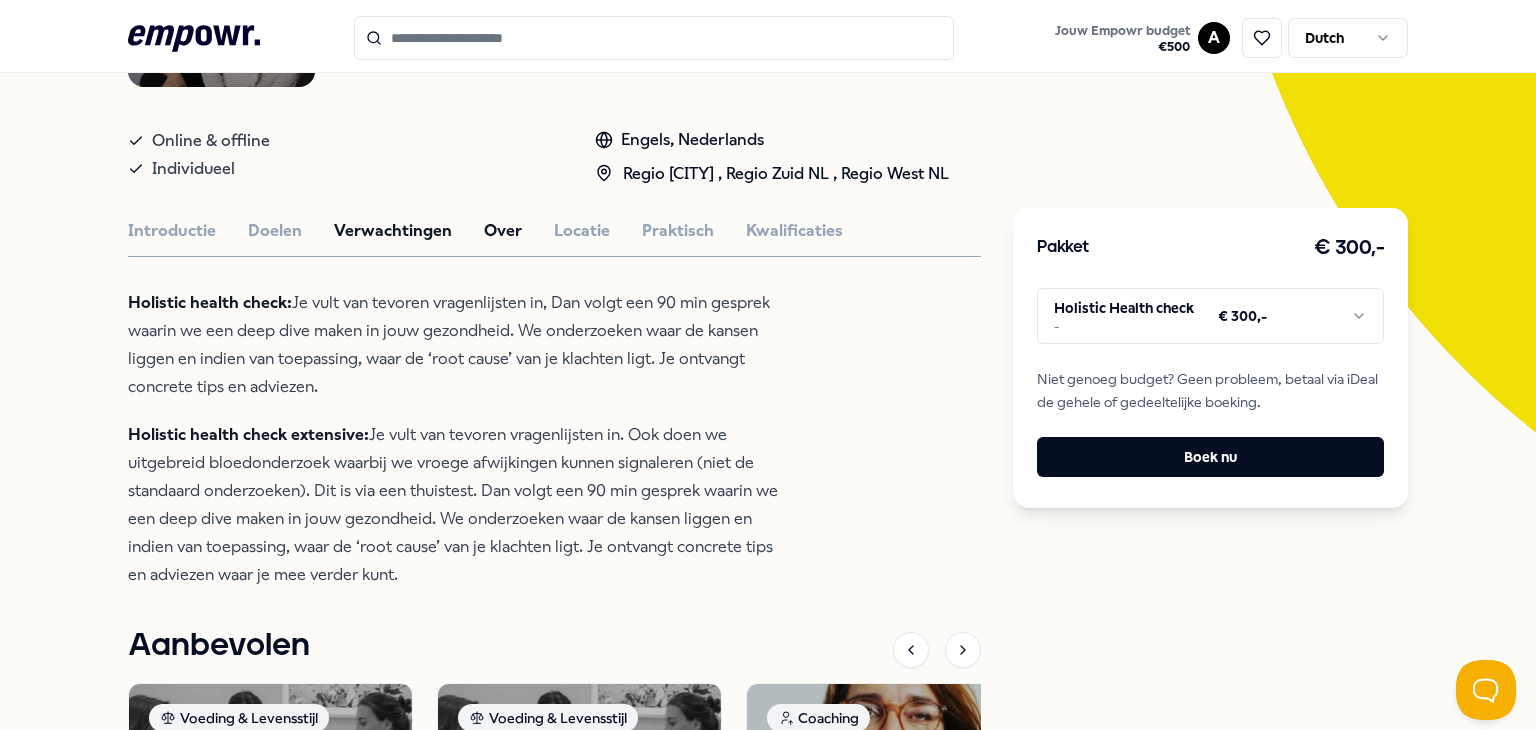 click on "Over" at bounding box center [503, 231] 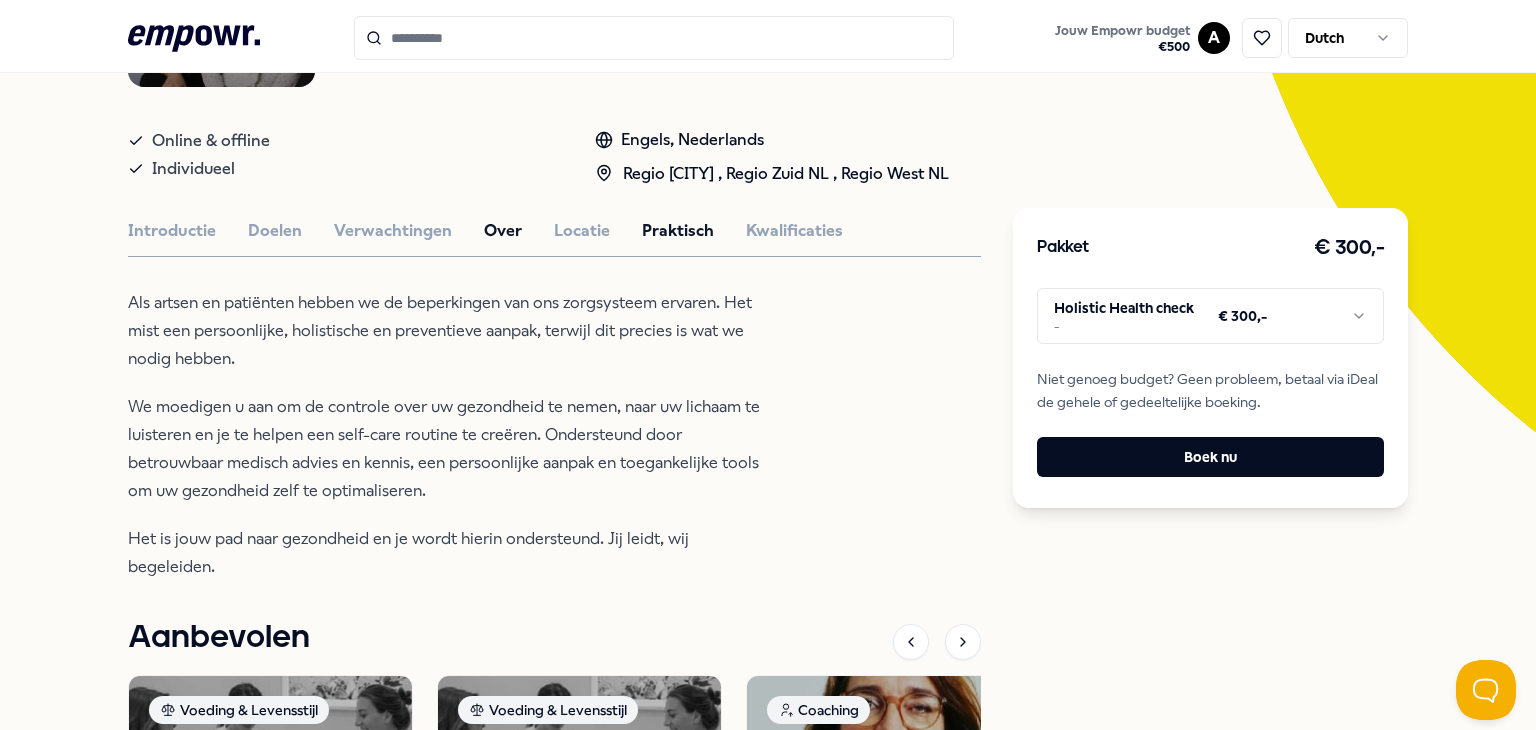 click on "Praktisch" at bounding box center (678, 231) 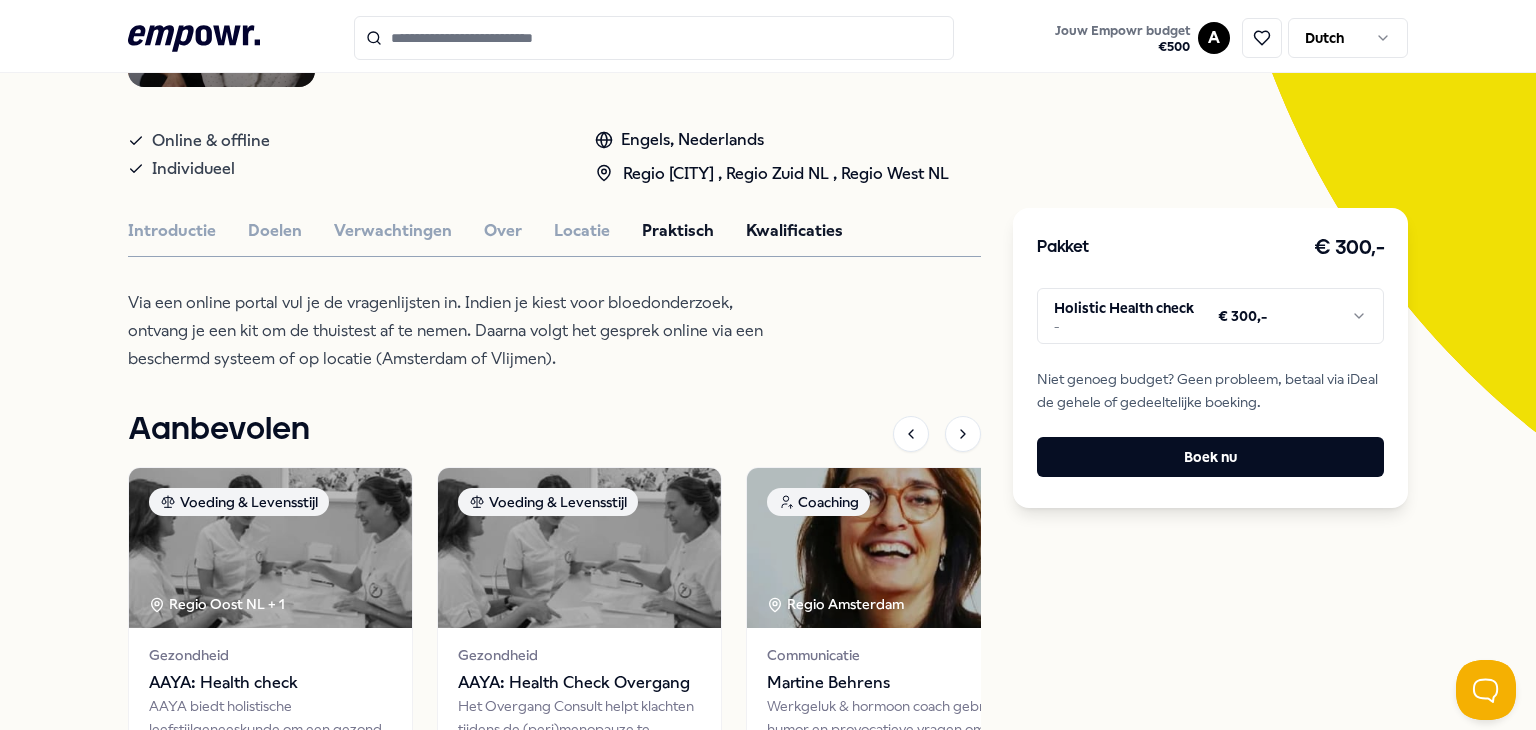click on "Kwalificaties" at bounding box center [794, 231] 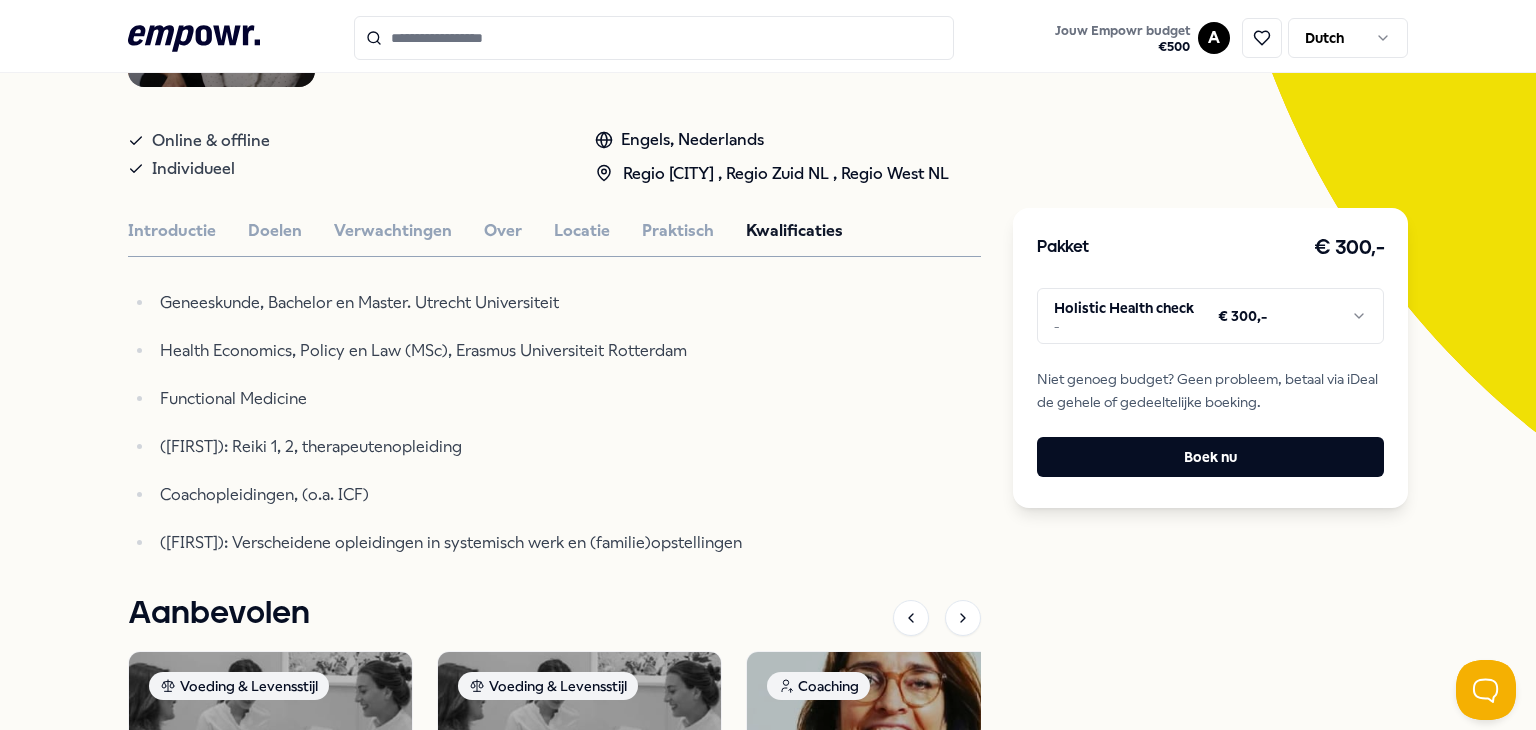 scroll, scrollTop: 0, scrollLeft: 0, axis: both 